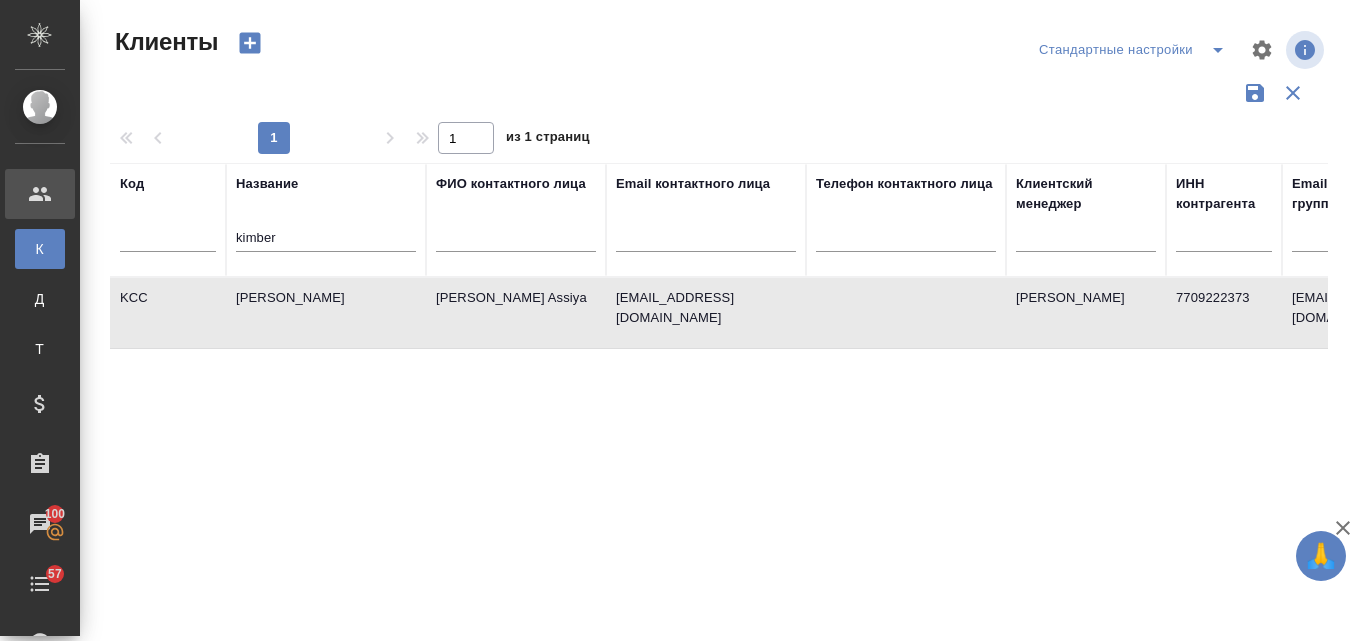 select on "RU" 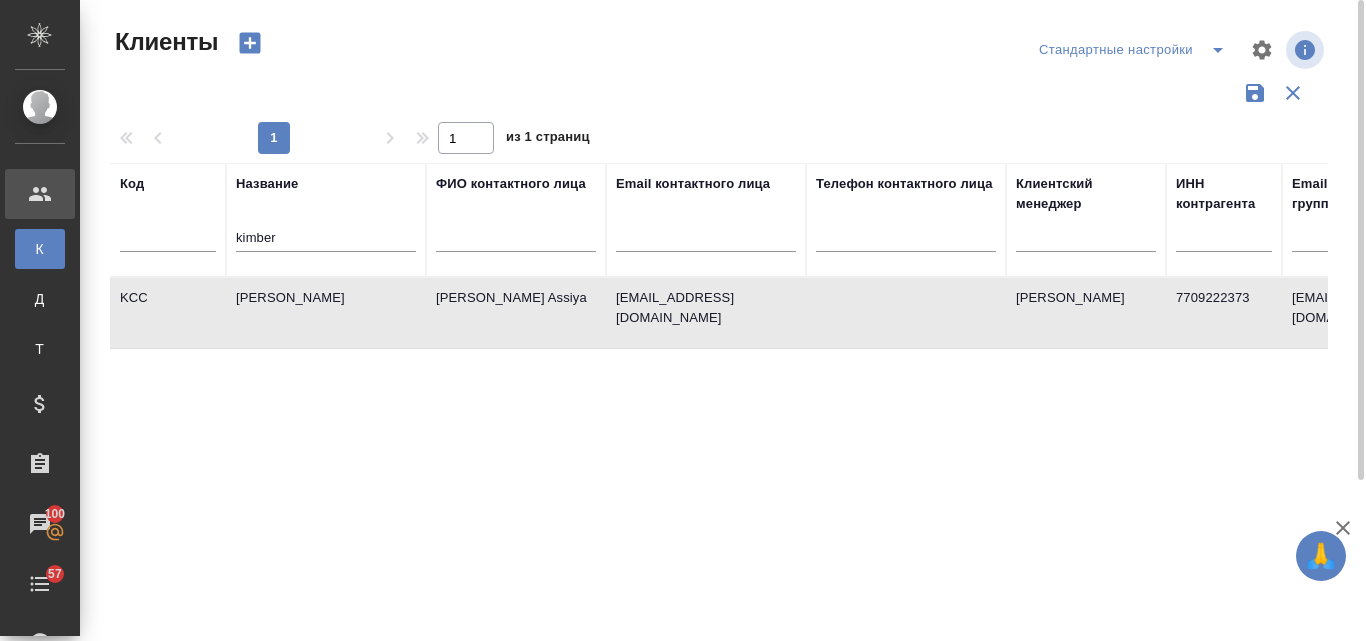 scroll, scrollTop: 0, scrollLeft: 0, axis: both 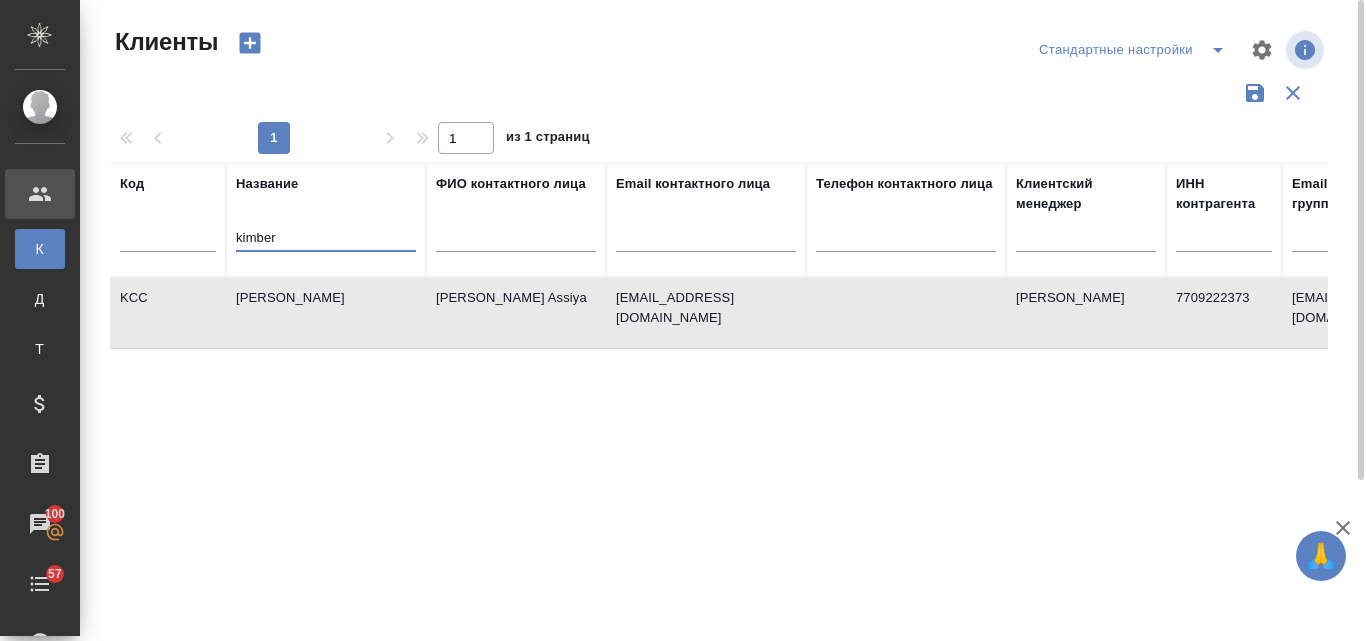 drag, startPoint x: 316, startPoint y: 229, endPoint x: 224, endPoint y: 243, distance: 93.05912 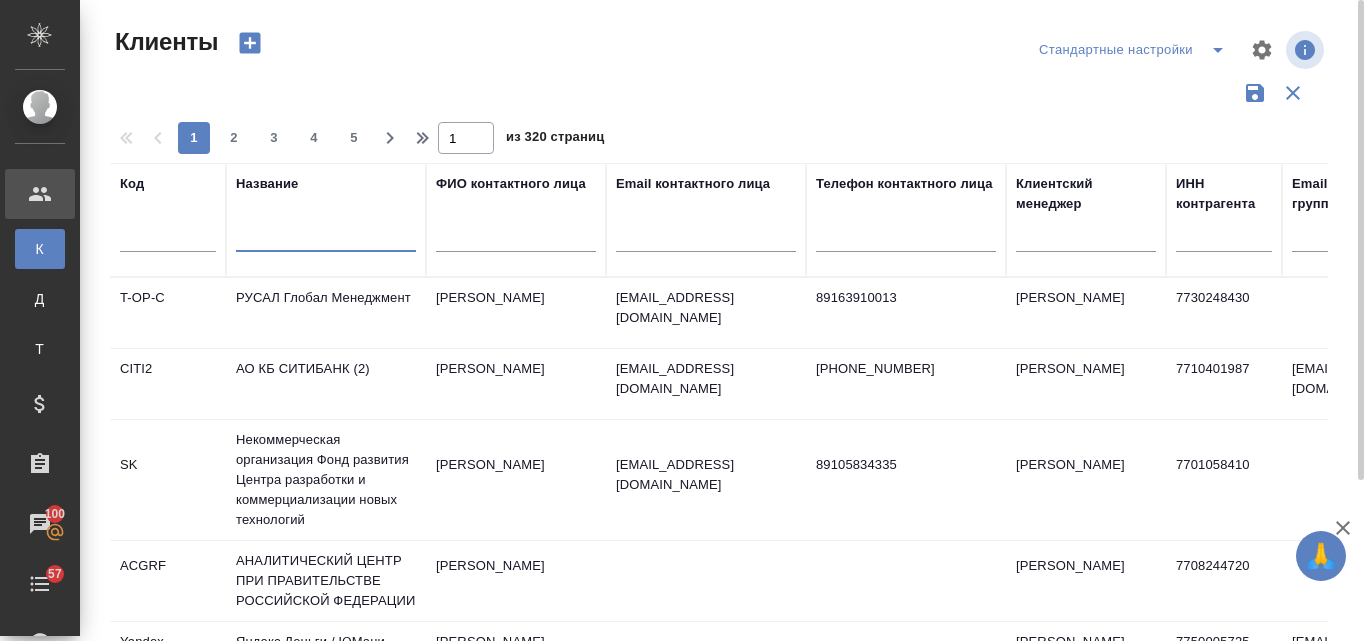 type 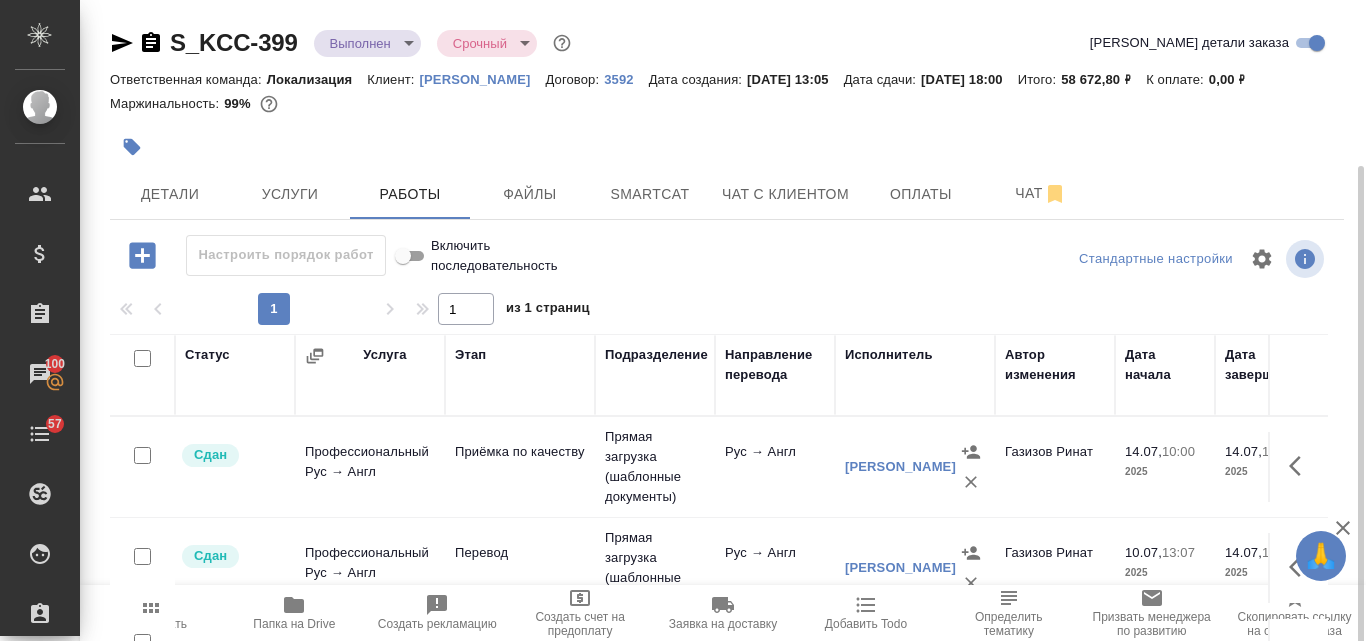 scroll, scrollTop: 0, scrollLeft: 0, axis: both 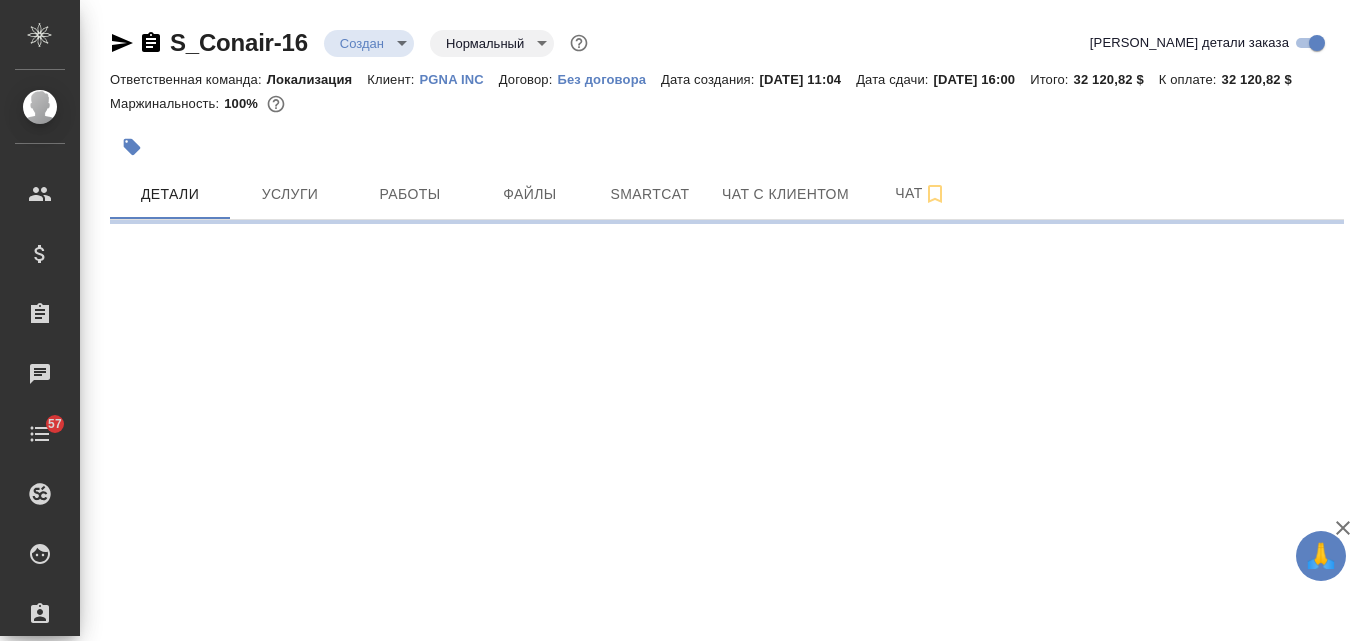 select on "RU" 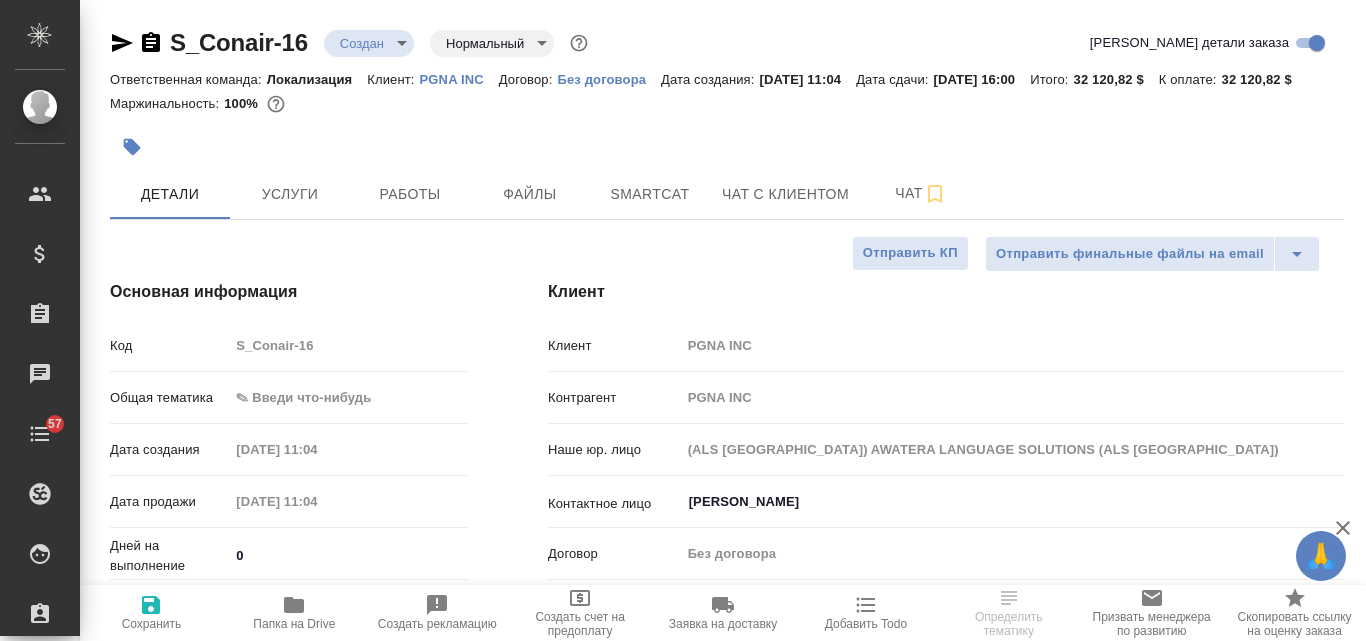 type on "x" 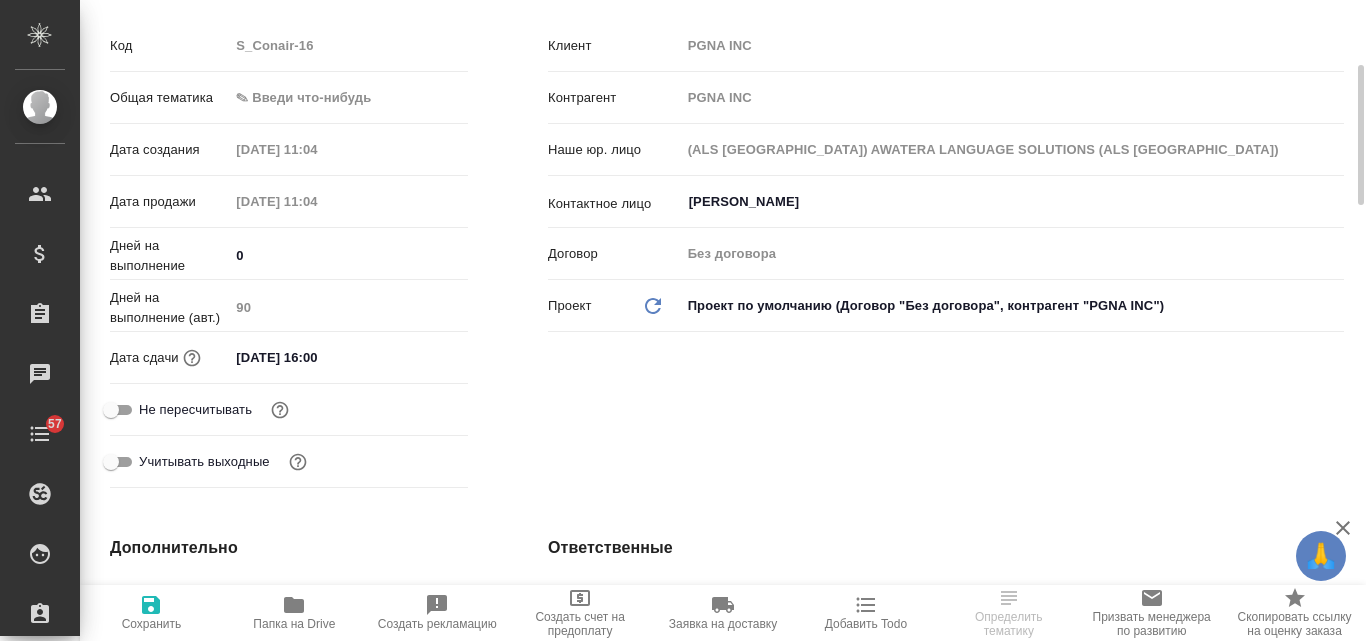 scroll, scrollTop: 0, scrollLeft: 0, axis: both 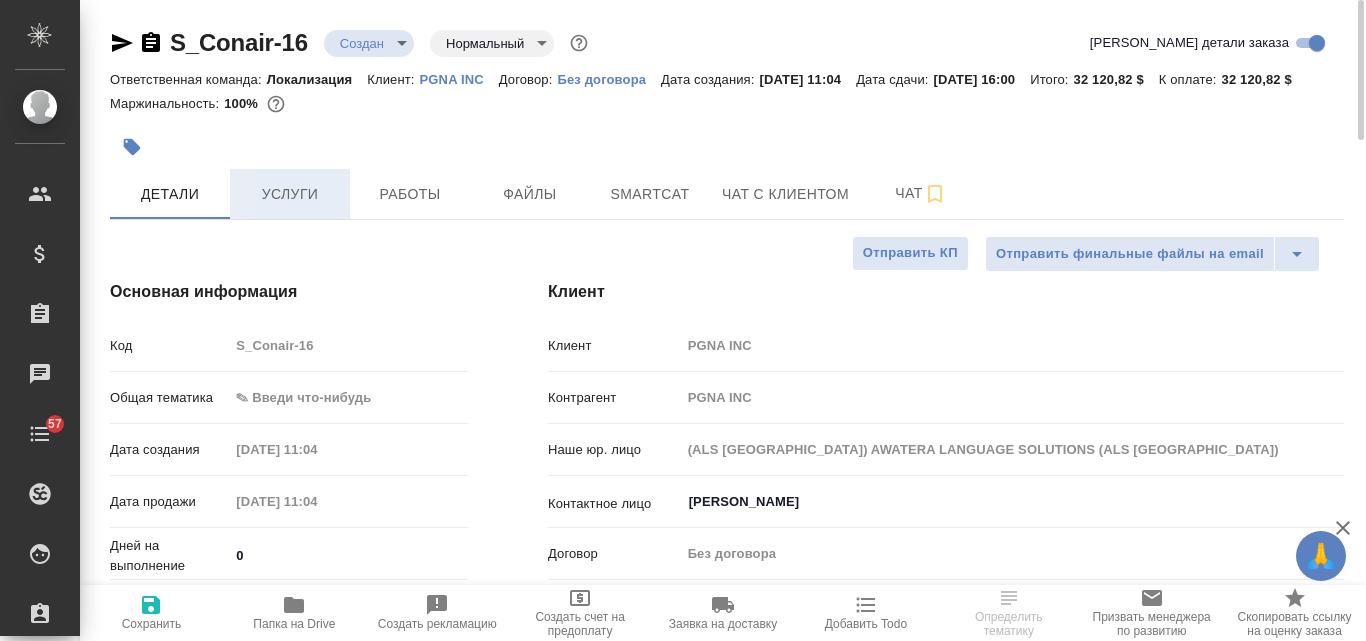 click on "Услуги" at bounding box center (290, 194) 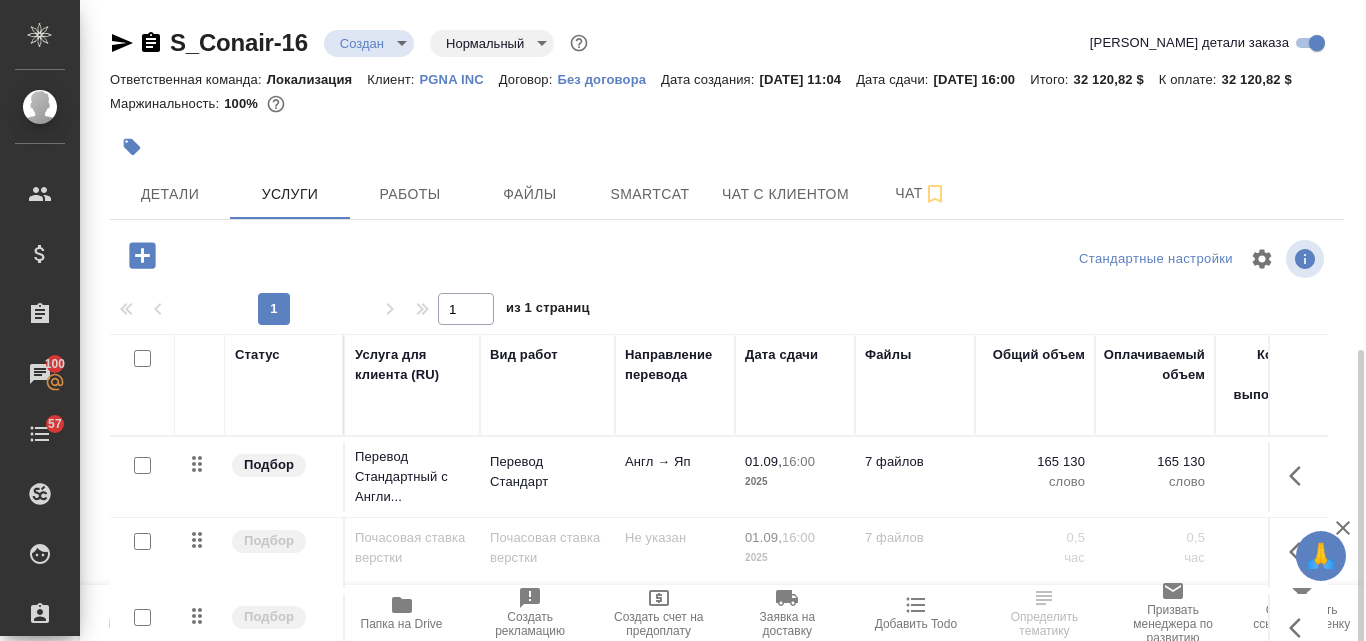 scroll, scrollTop: 198, scrollLeft: 0, axis: vertical 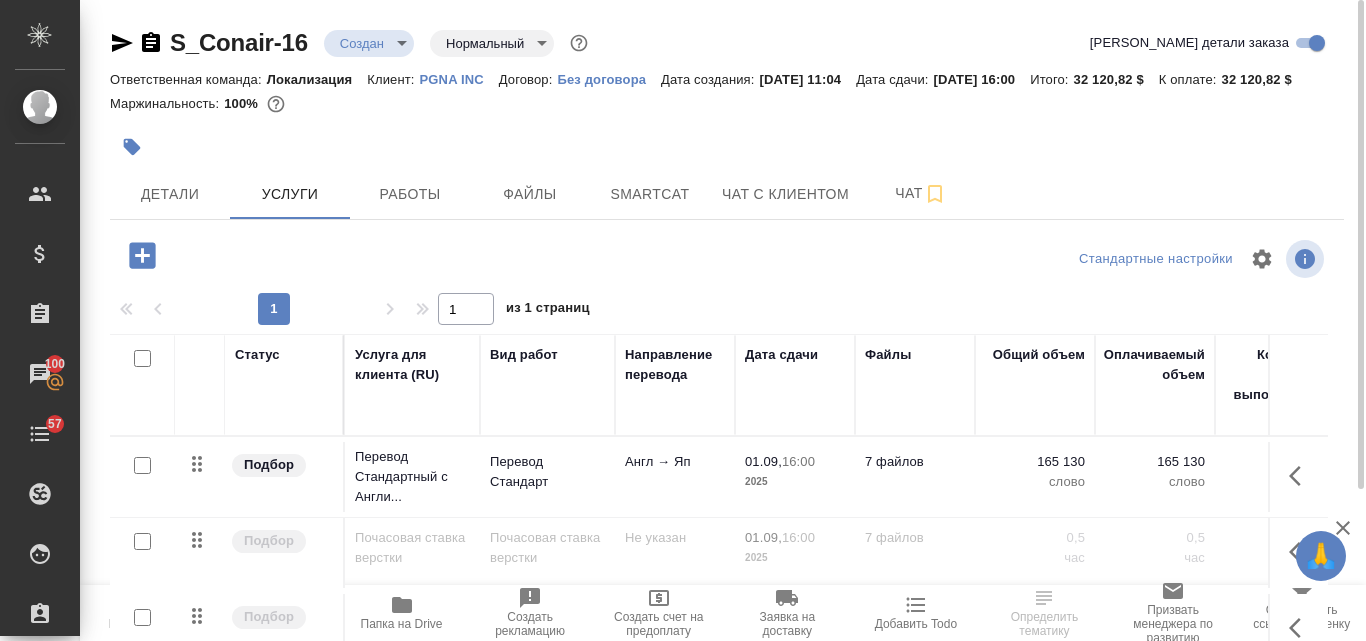 click on "PGNA INC" at bounding box center [459, 79] 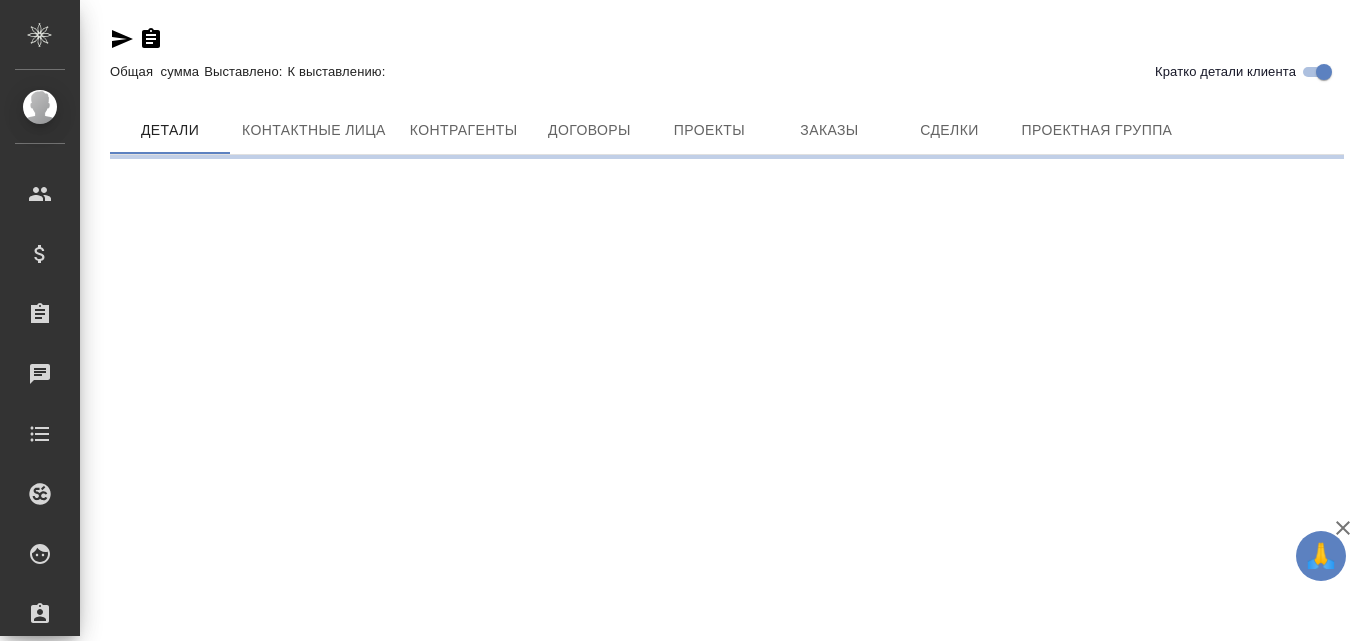 scroll, scrollTop: 0, scrollLeft: 0, axis: both 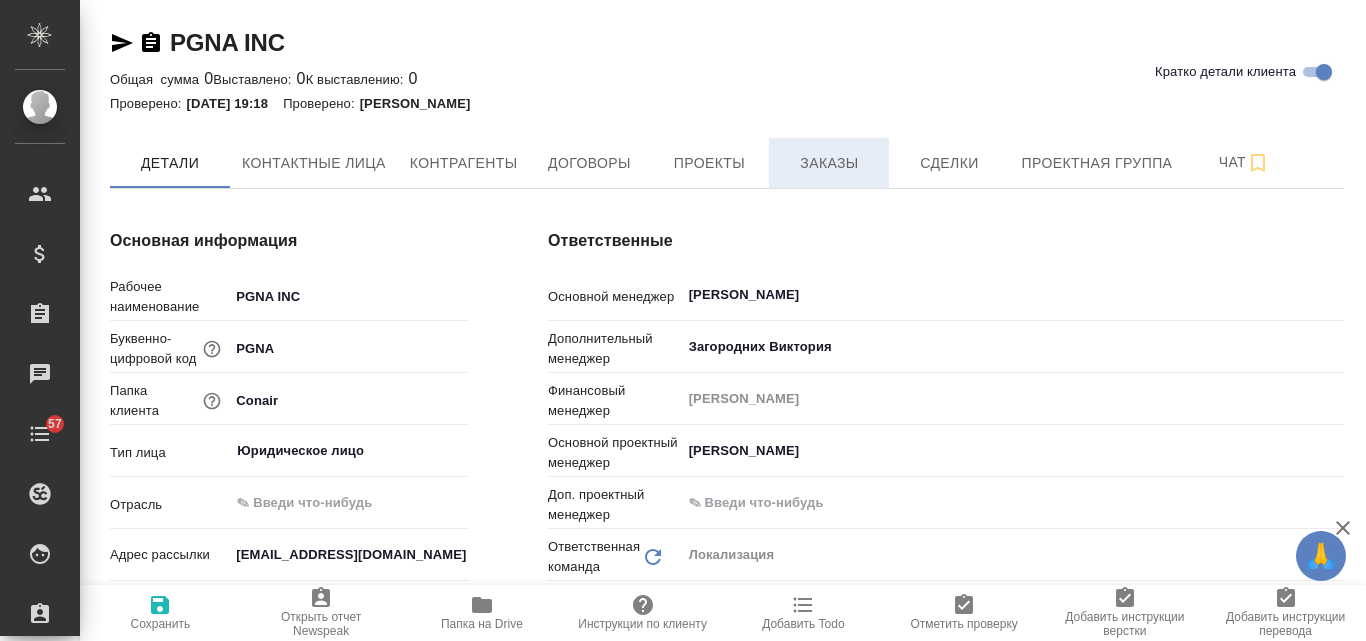 click on "Заказы" at bounding box center [829, 163] 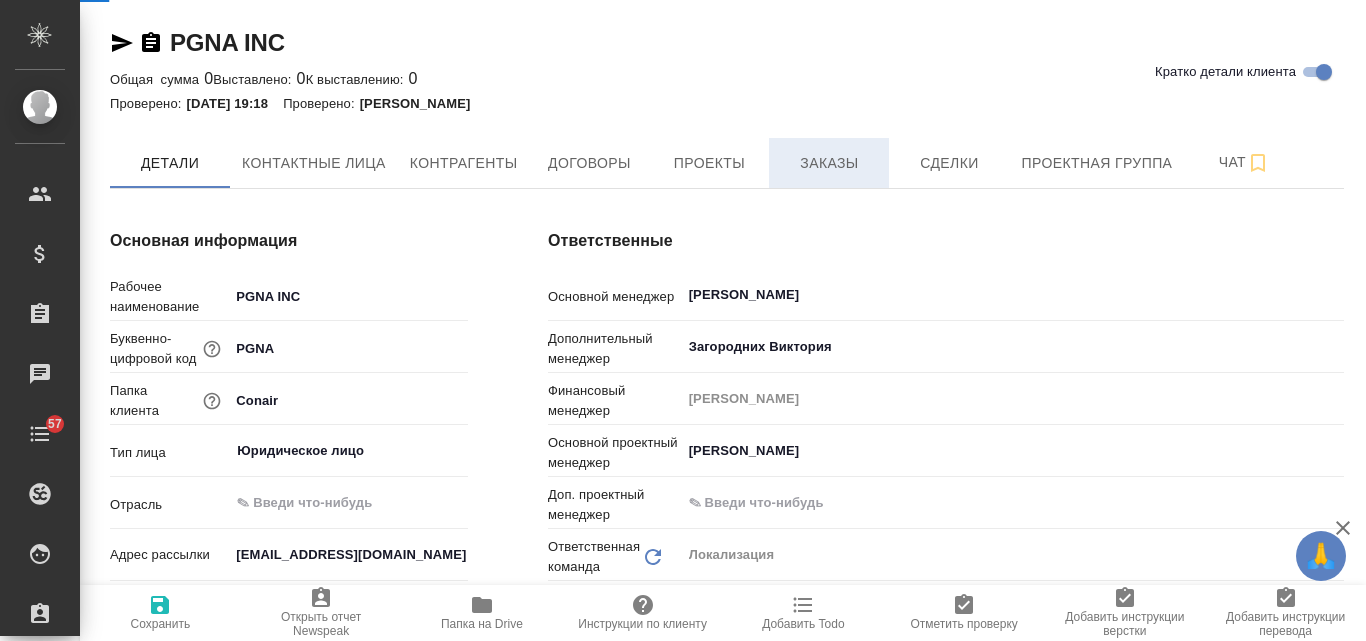 type on "x" 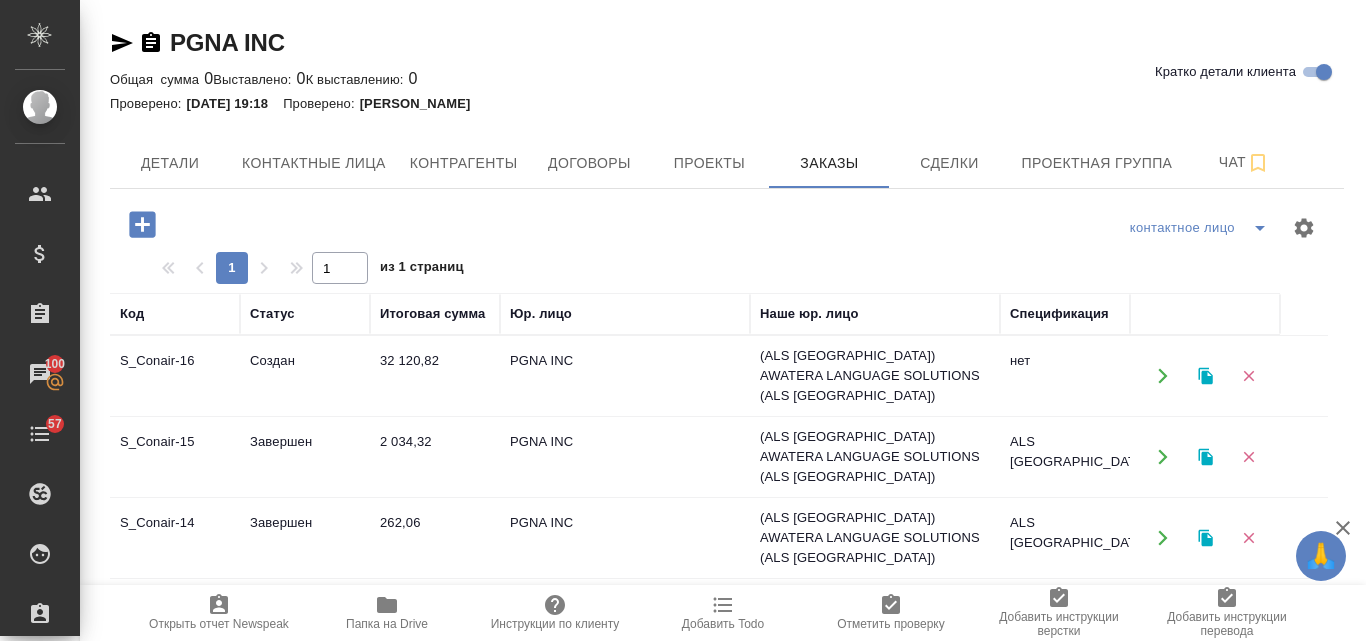 scroll, scrollTop: 200, scrollLeft: 0, axis: vertical 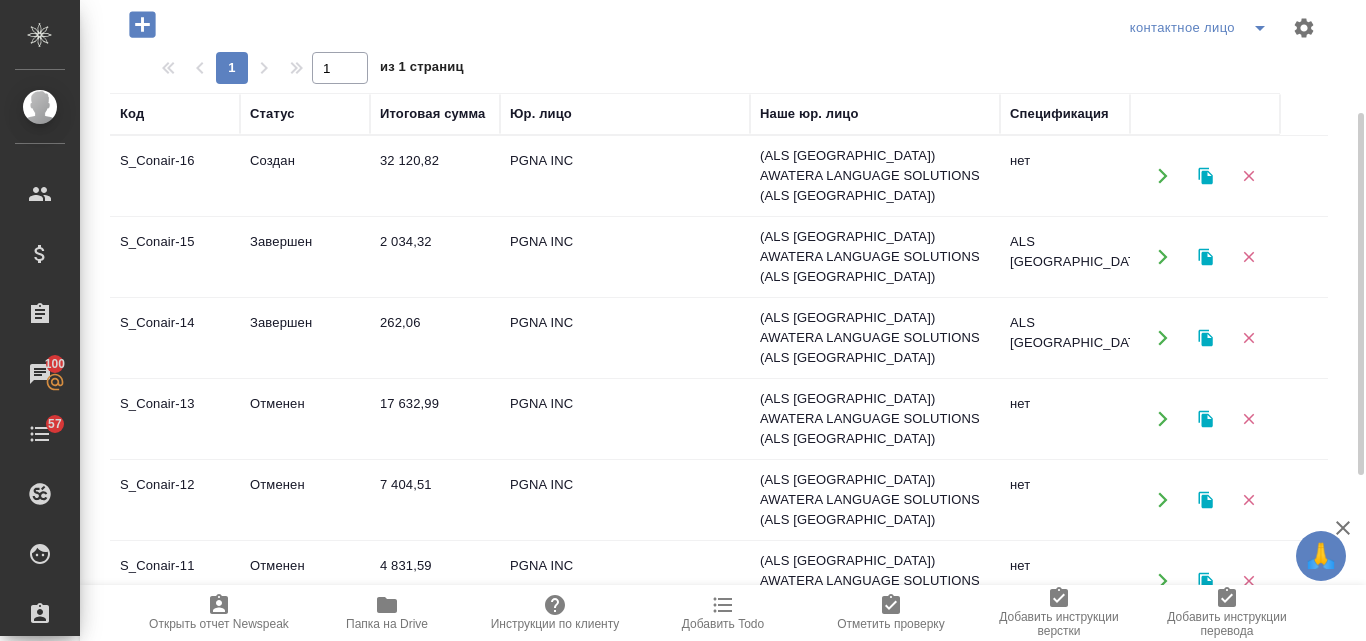 click on "7 404,51" at bounding box center [435, 176] 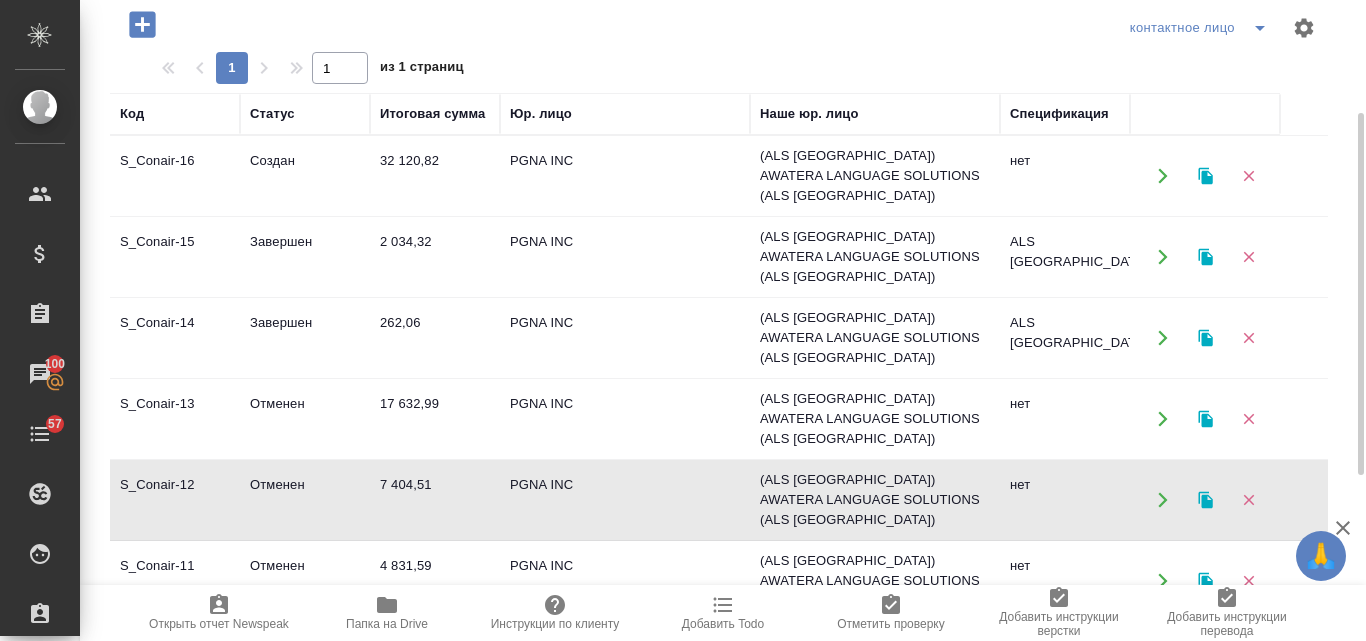 click on "7 404,51" at bounding box center (435, 176) 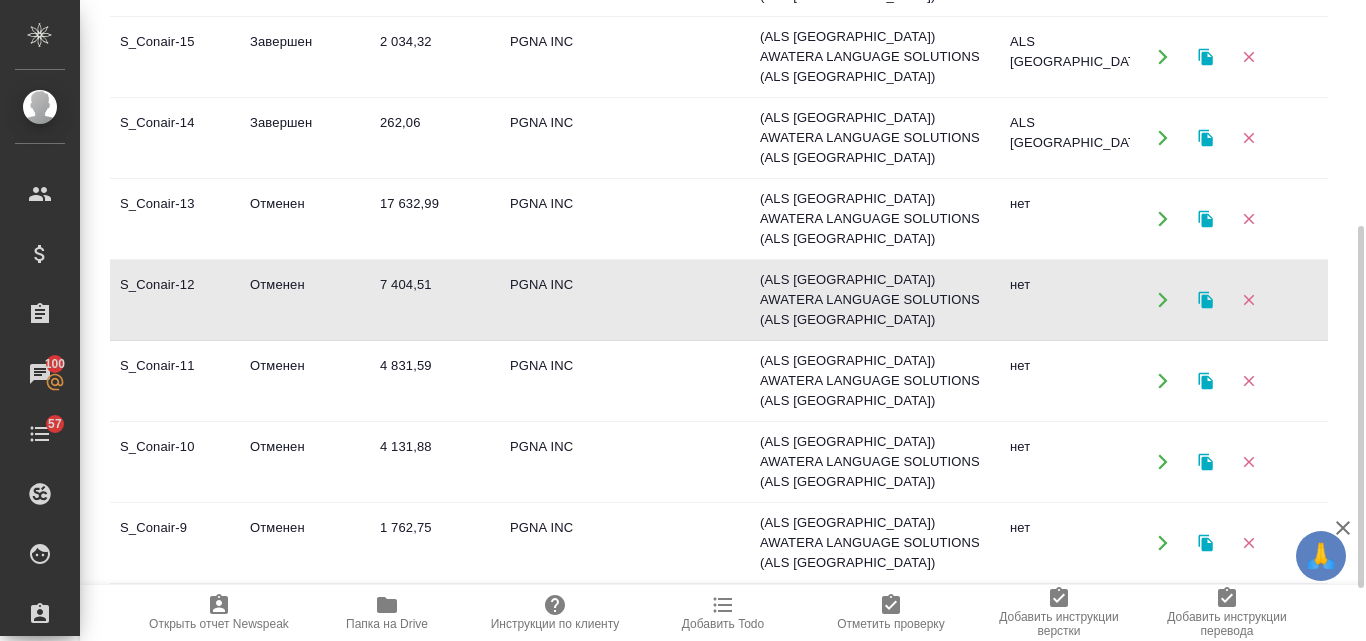 scroll, scrollTop: 493, scrollLeft: 0, axis: vertical 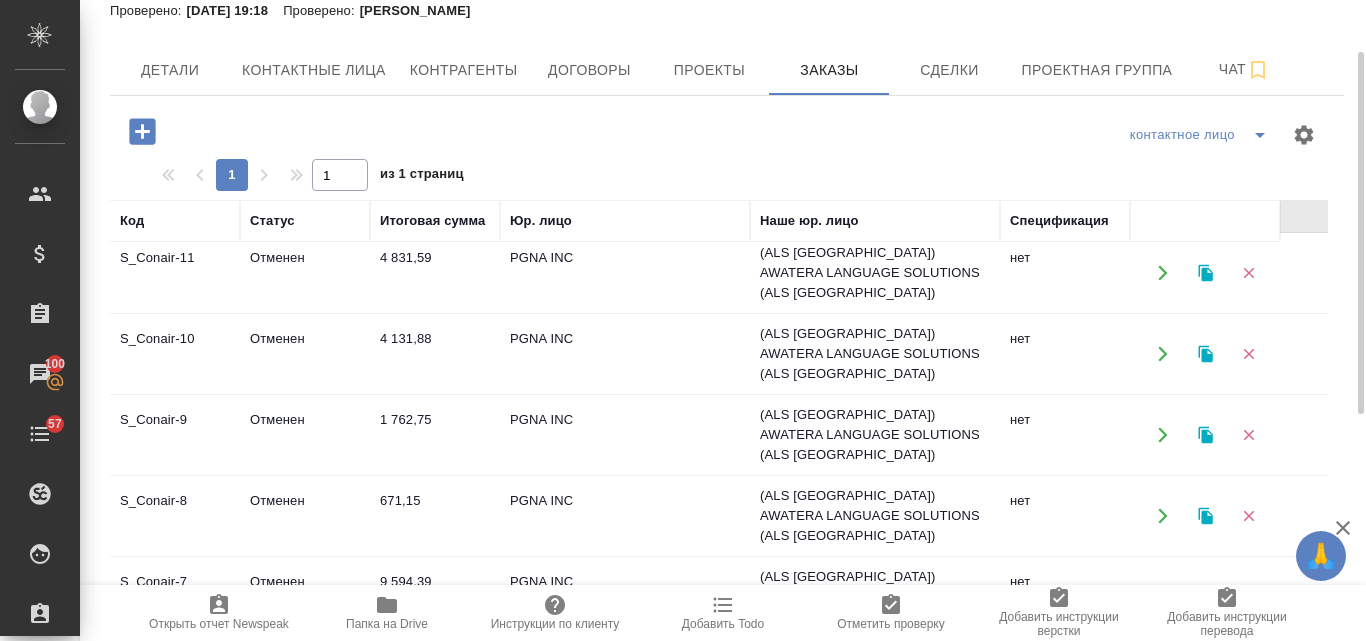 click on "9 594,39" at bounding box center (435, -132) 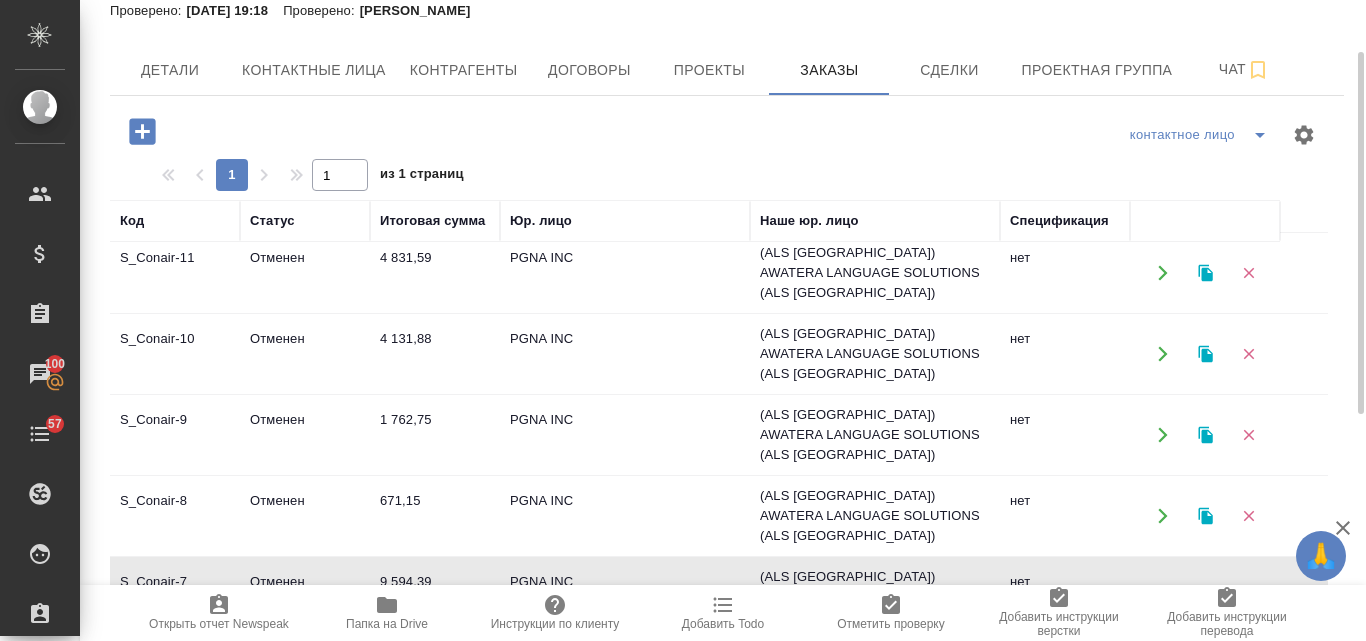 click on "9 594,39" at bounding box center [435, -132] 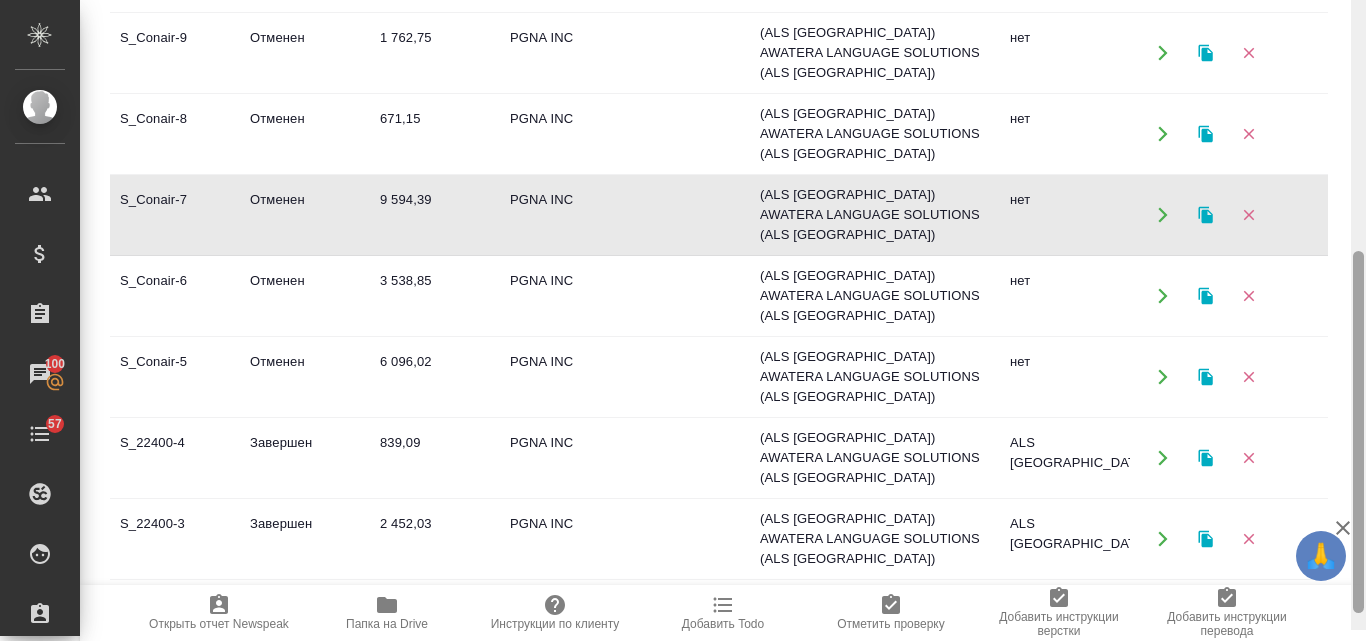 scroll, scrollTop: 493, scrollLeft: 0, axis: vertical 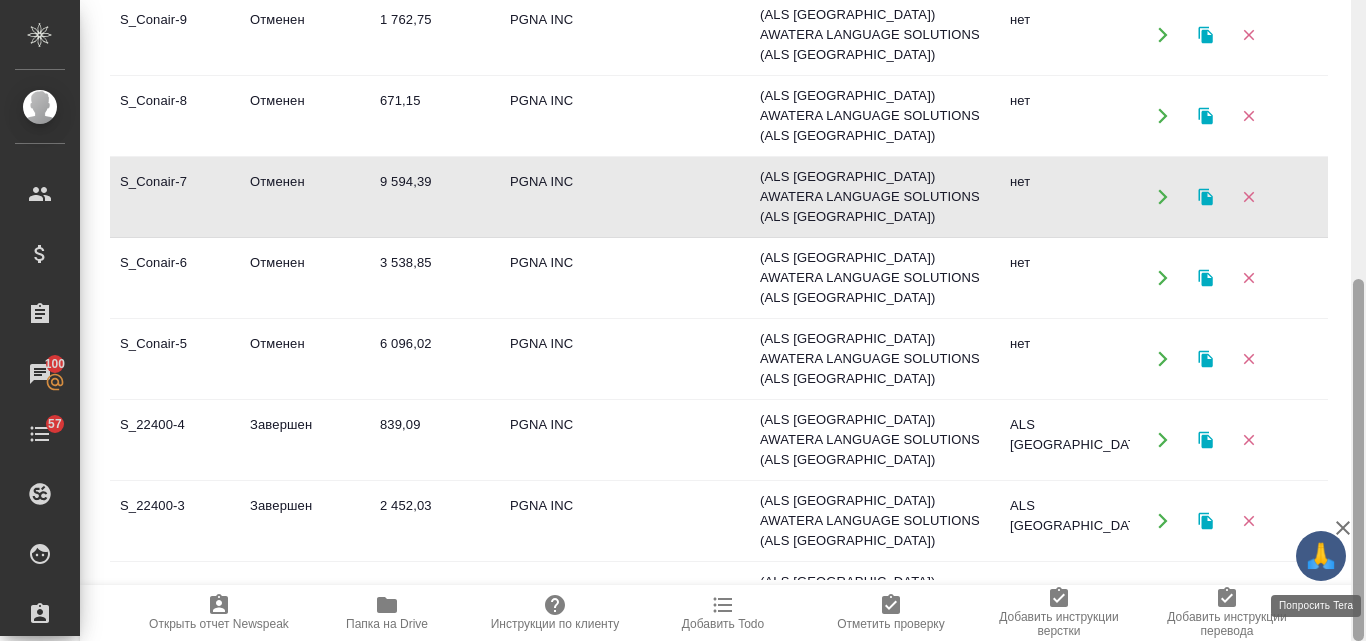 drag, startPoint x: 1357, startPoint y: 305, endPoint x: 1327, endPoint y: 559, distance: 255.76552 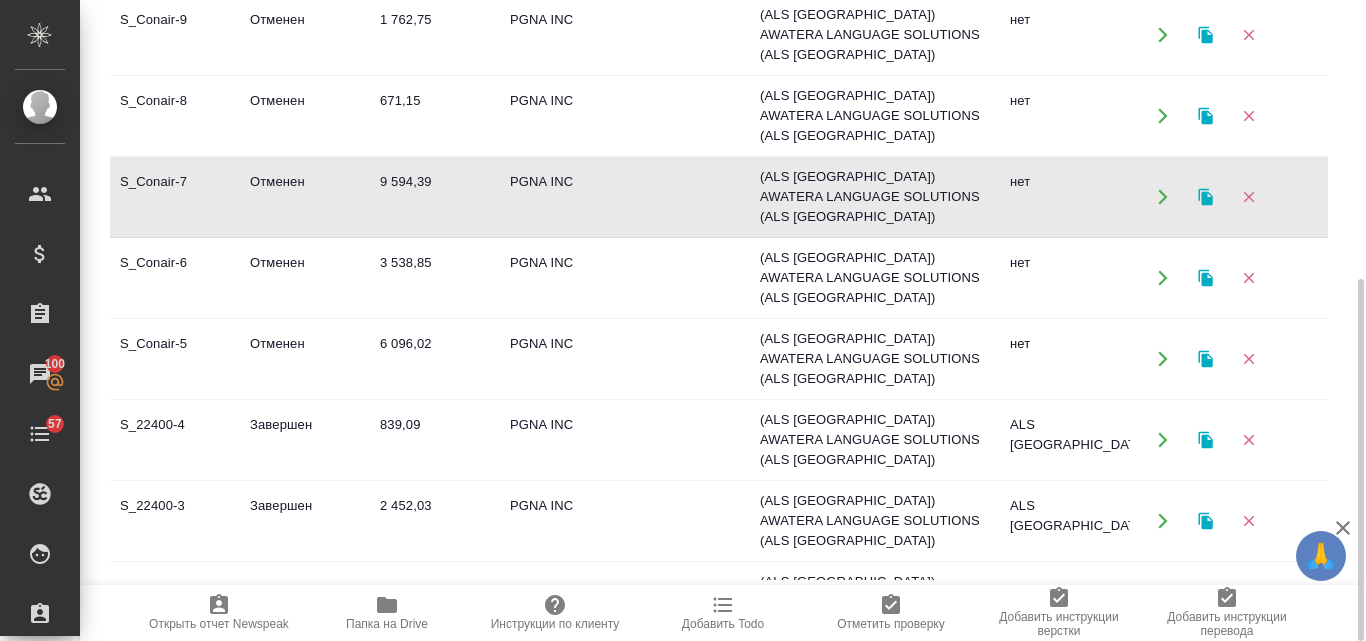 click on "PGNA INC" at bounding box center (625, -532) 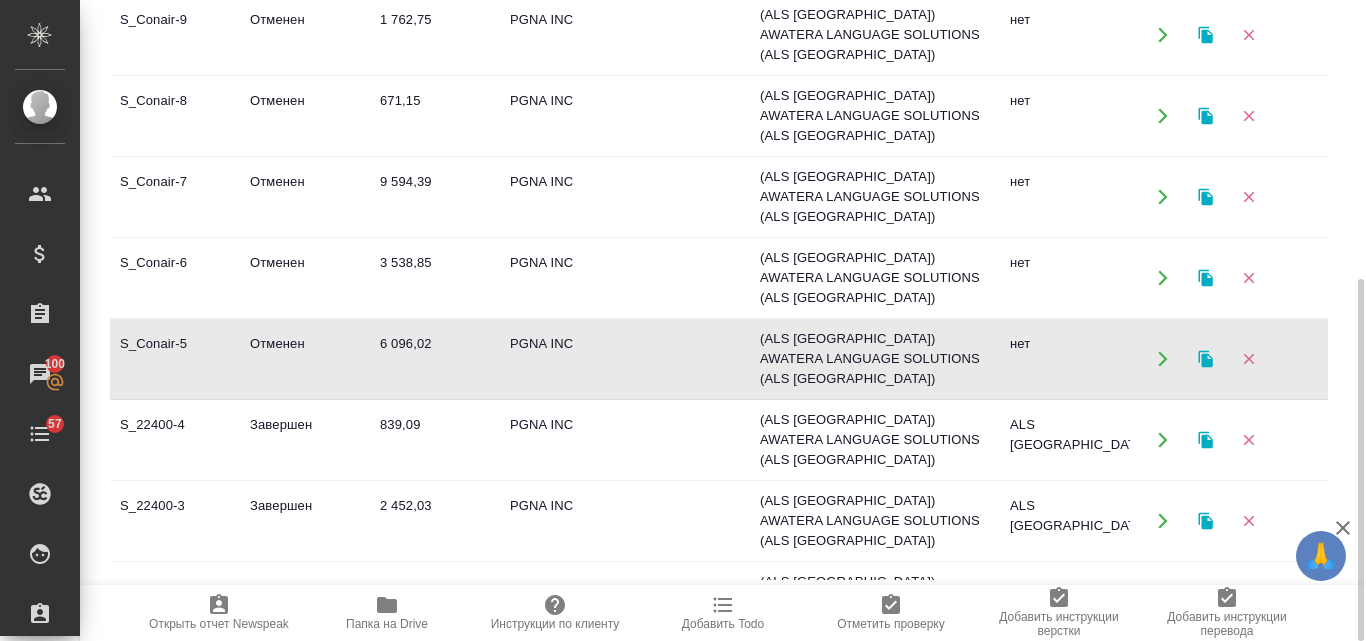 click on "PGNA INC" at bounding box center [625, -532] 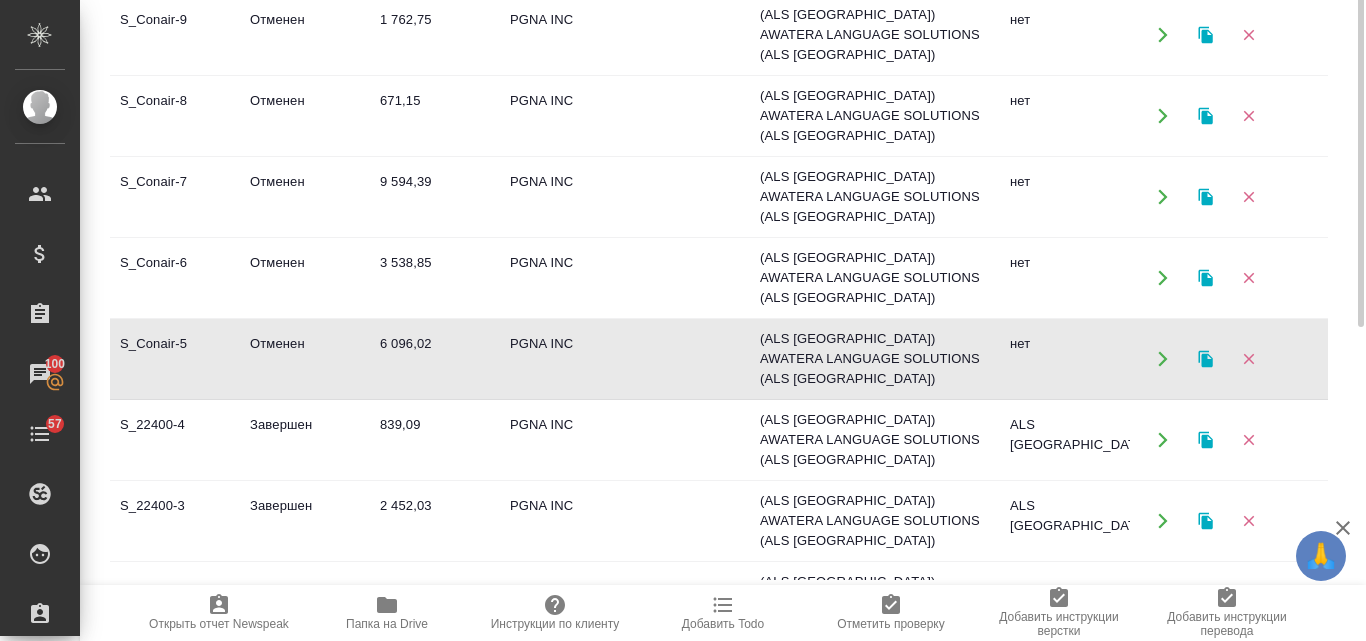 scroll, scrollTop: 293, scrollLeft: 0, axis: vertical 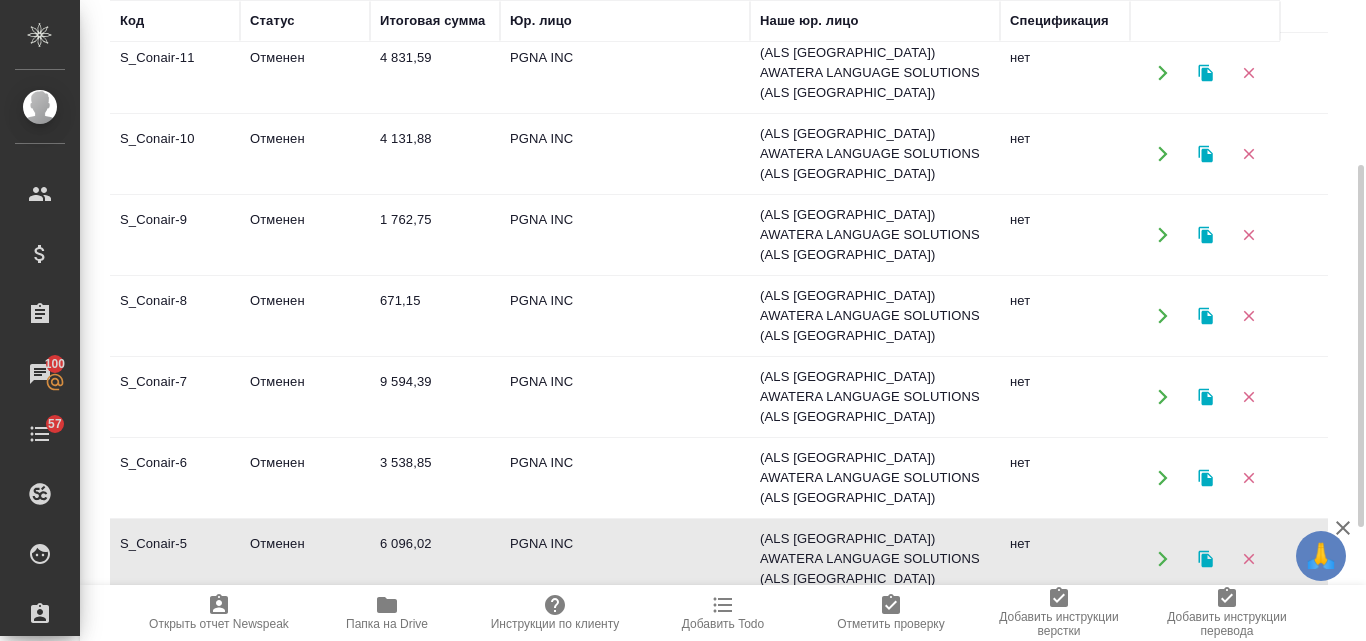 click on "3 538,85" at bounding box center [435, -332] 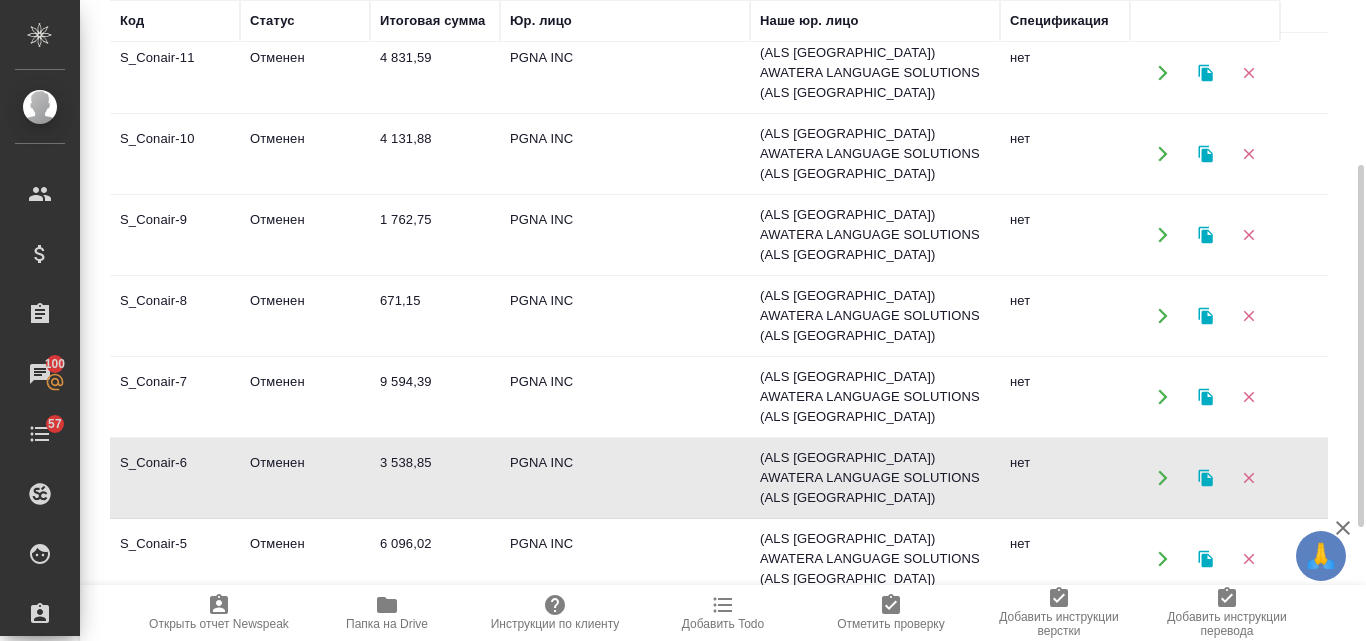 click on "1 762,75" at bounding box center (435, -332) 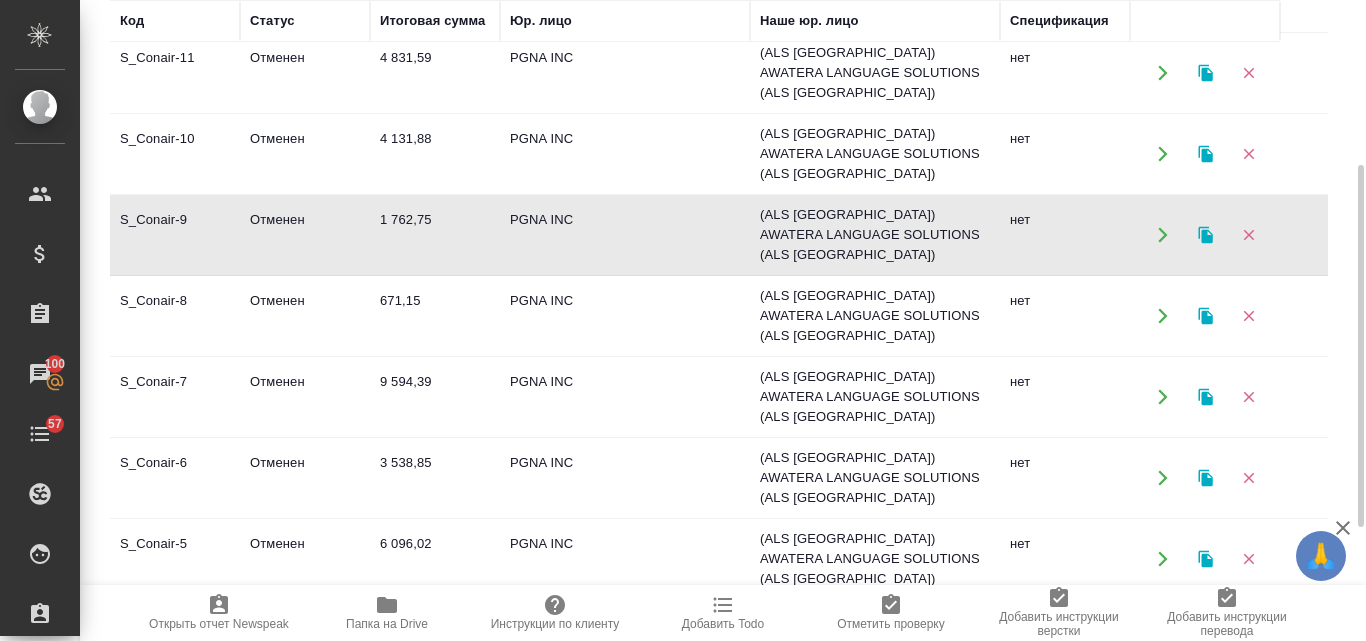 click on "1 762,75" at bounding box center [435, -332] 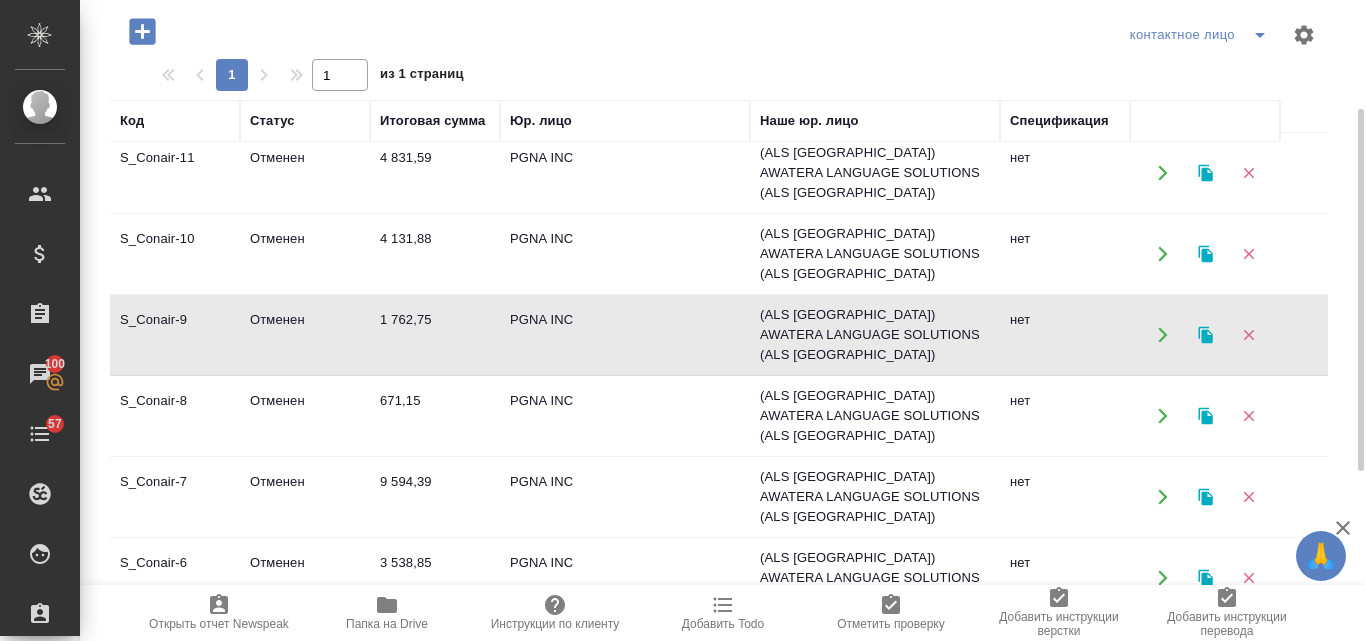 scroll, scrollTop: 93, scrollLeft: 0, axis: vertical 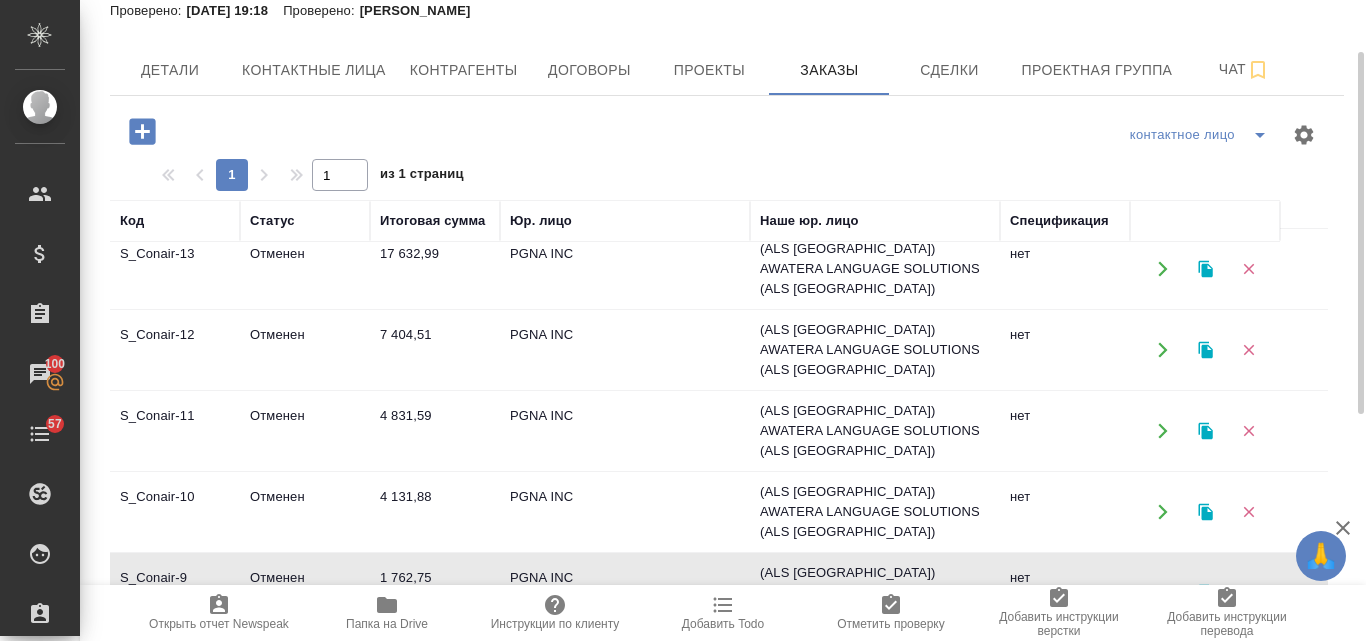 click on "4 831,59" at bounding box center (435, 26) 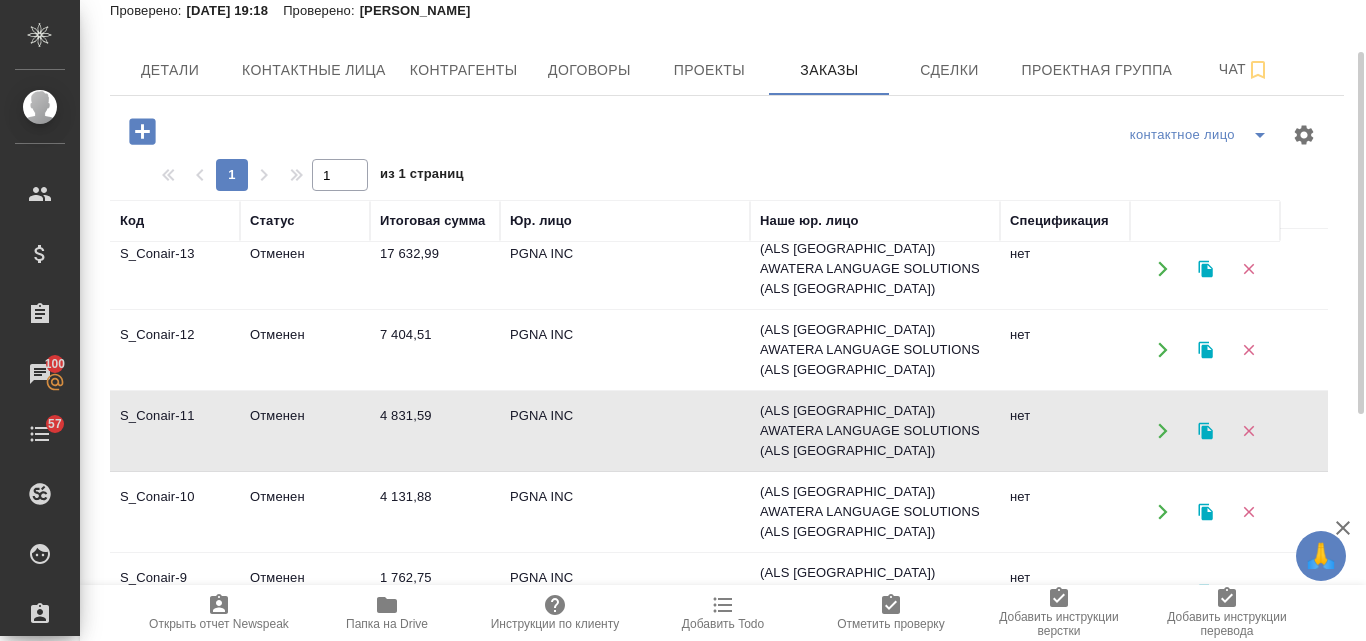 click on "4 831,59" at bounding box center (435, 26) 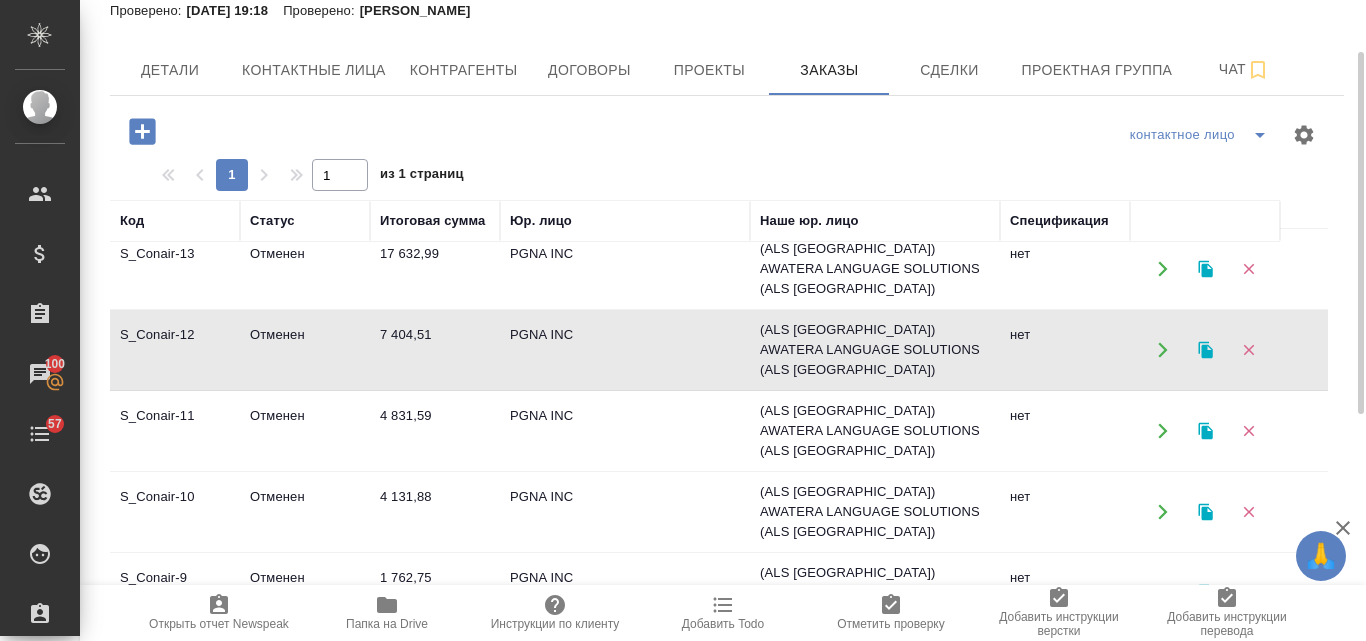 click on "7 404,51" at bounding box center (435, 26) 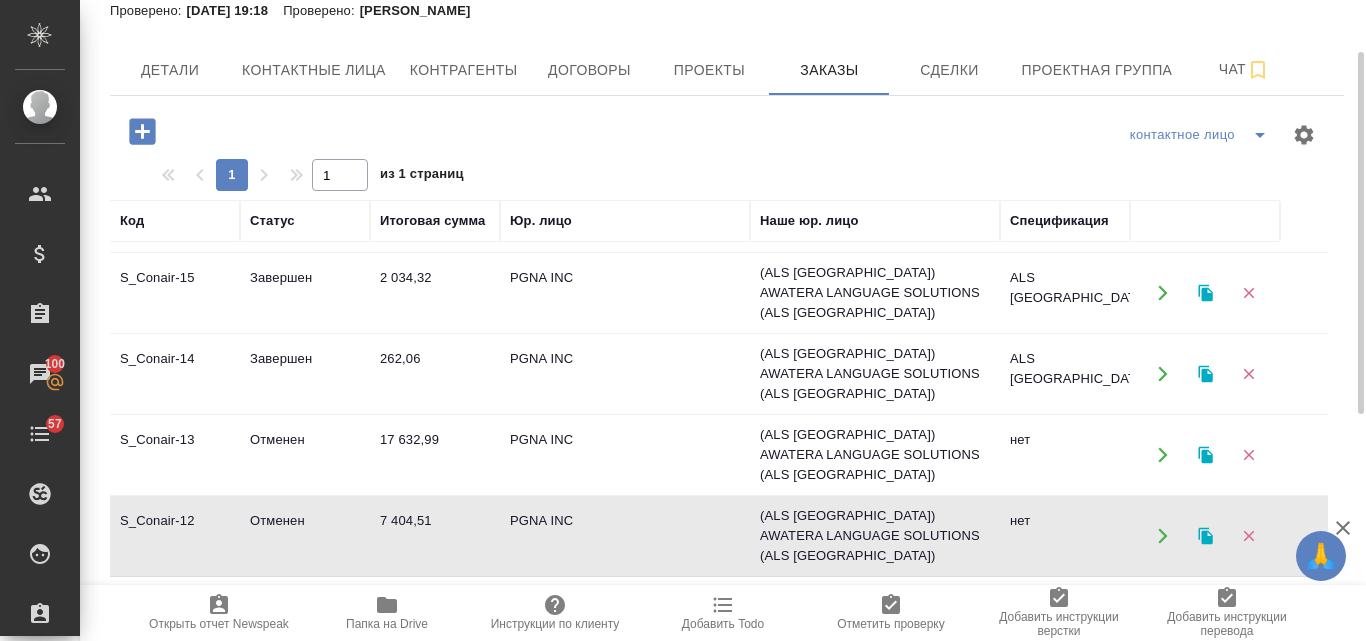 scroll, scrollTop: 66, scrollLeft: 0, axis: vertical 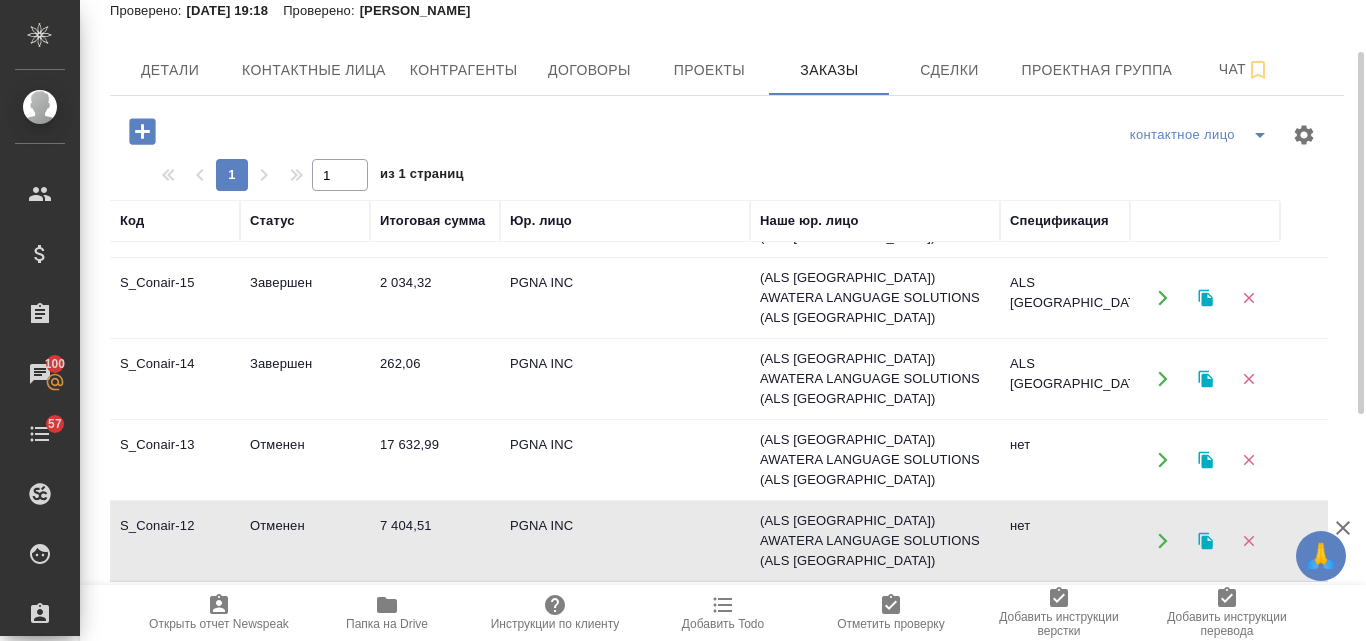 click on "17 632,99" at bounding box center [435, 217] 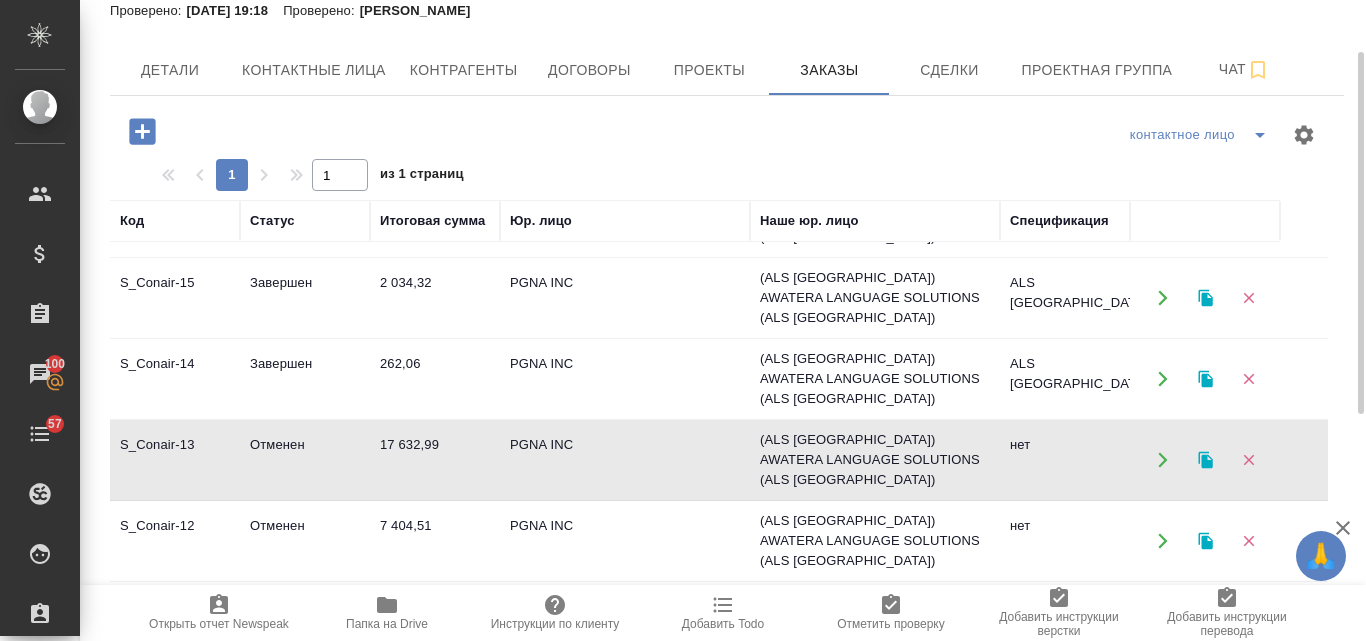 click on "17 632,99" at bounding box center (435, 217) 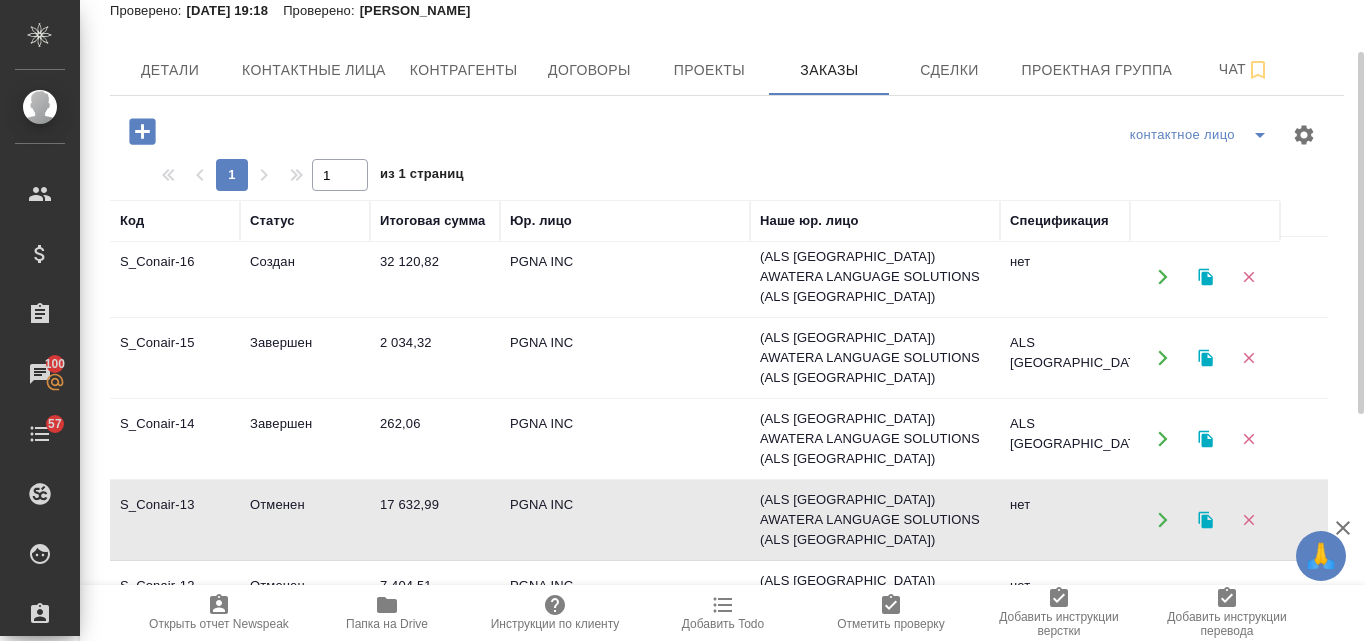 scroll, scrollTop: 0, scrollLeft: 0, axis: both 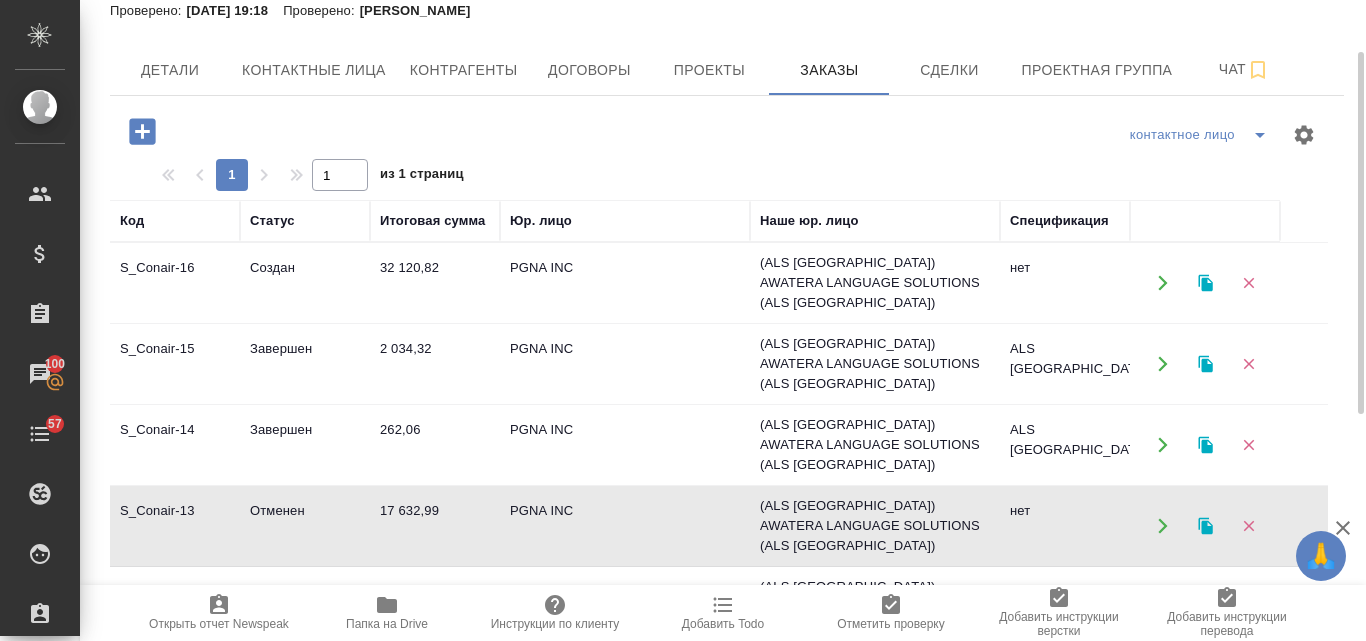 click on "2 034,32" at bounding box center [435, 283] 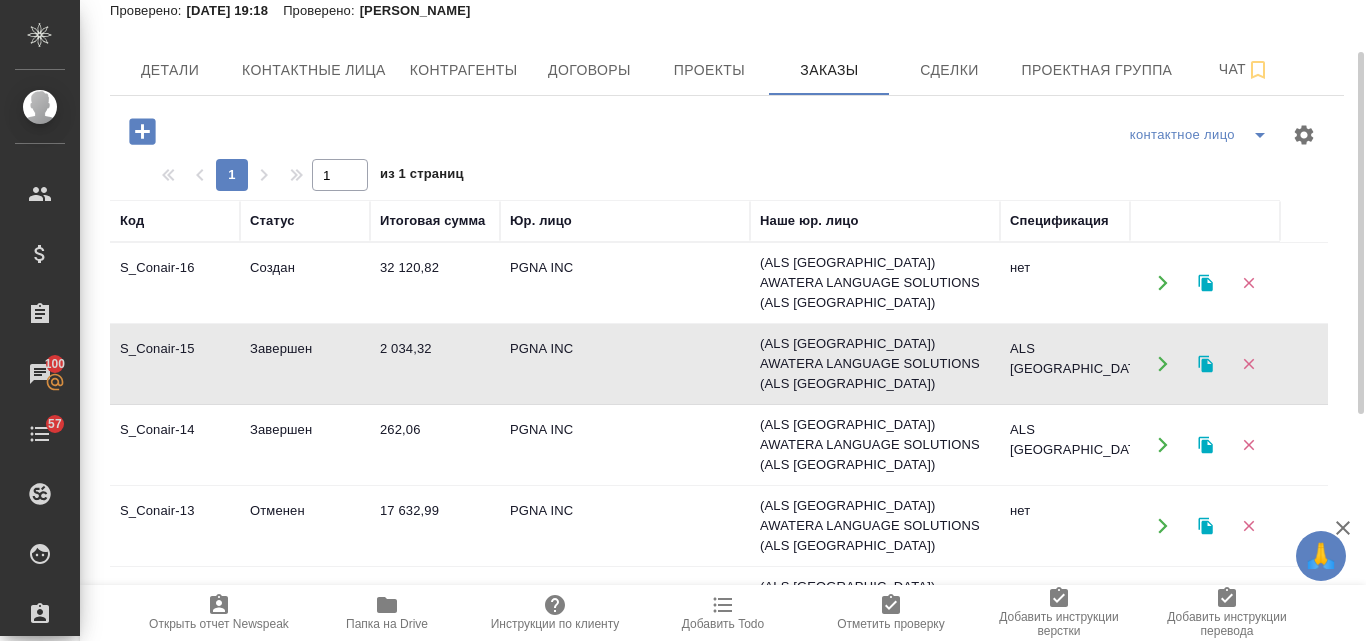 click on "2 034,32" at bounding box center [435, 283] 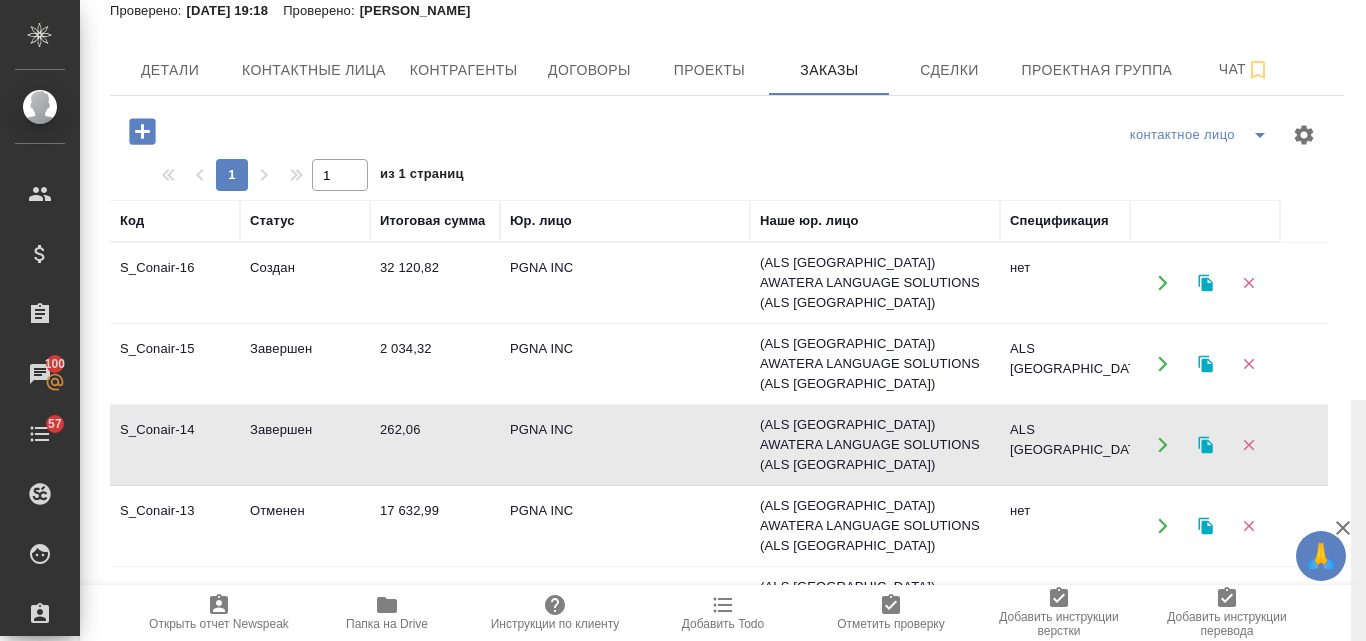 scroll, scrollTop: 493, scrollLeft: 0, axis: vertical 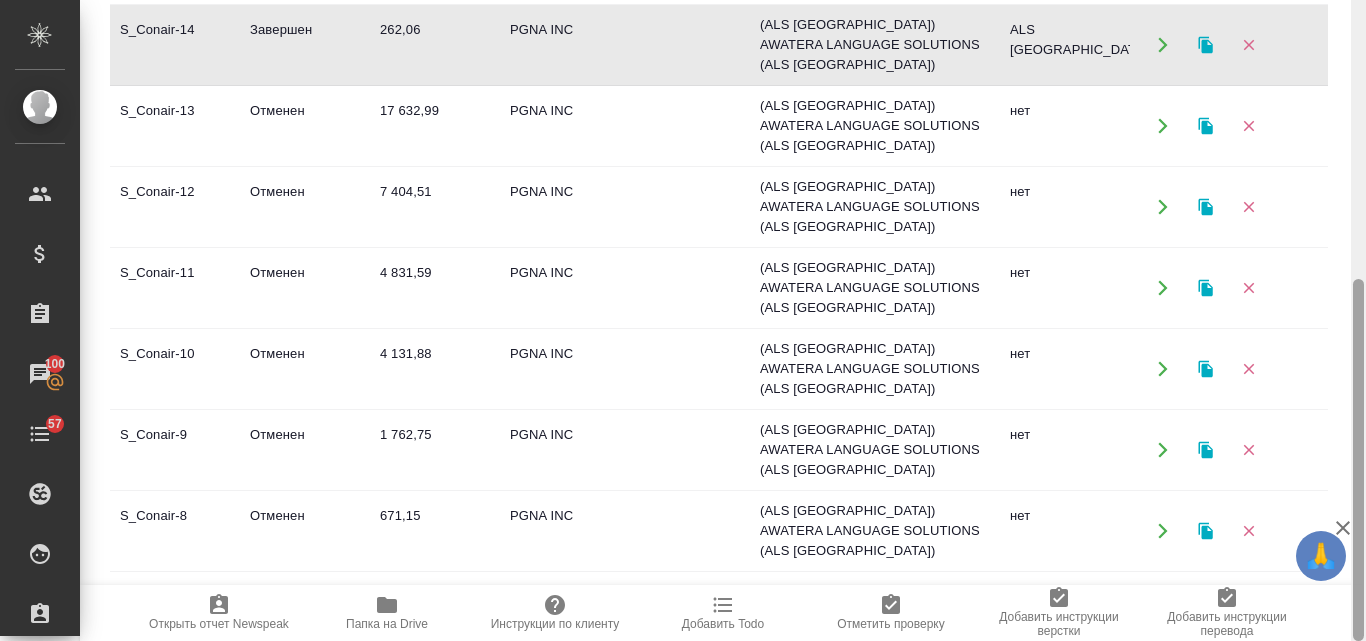 drag, startPoint x: 1365, startPoint y: 169, endPoint x: 1360, endPoint y: 252, distance: 83.15047 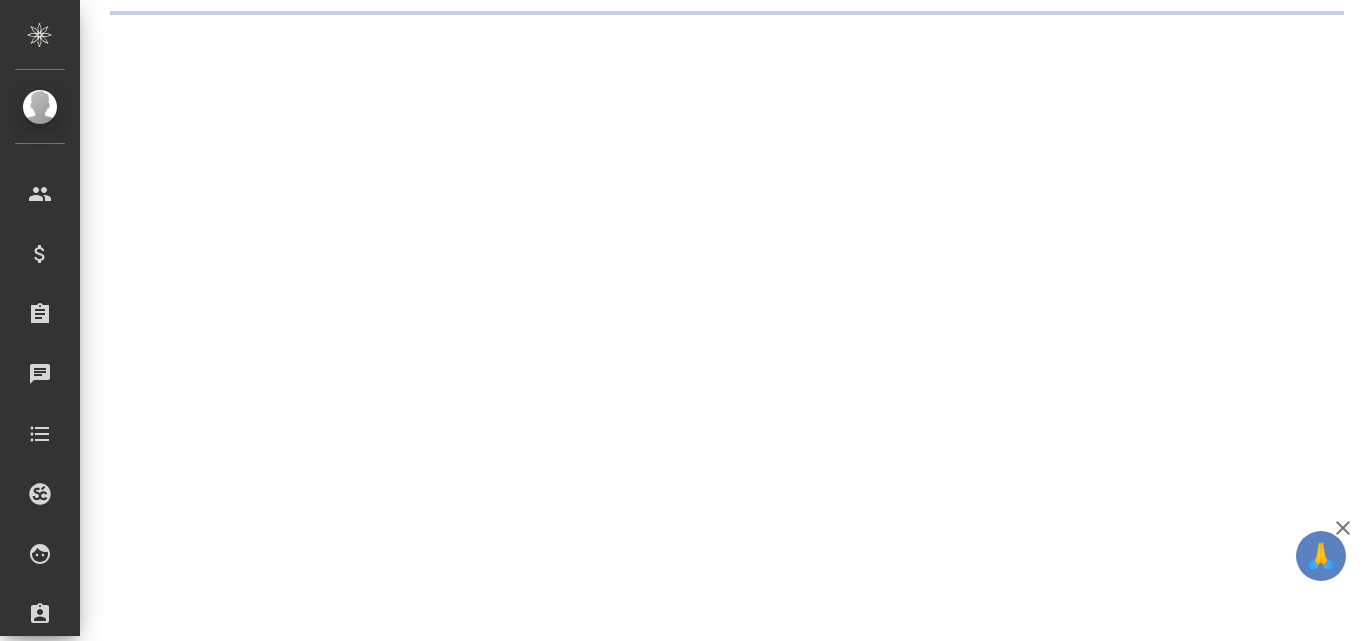 scroll, scrollTop: 0, scrollLeft: 0, axis: both 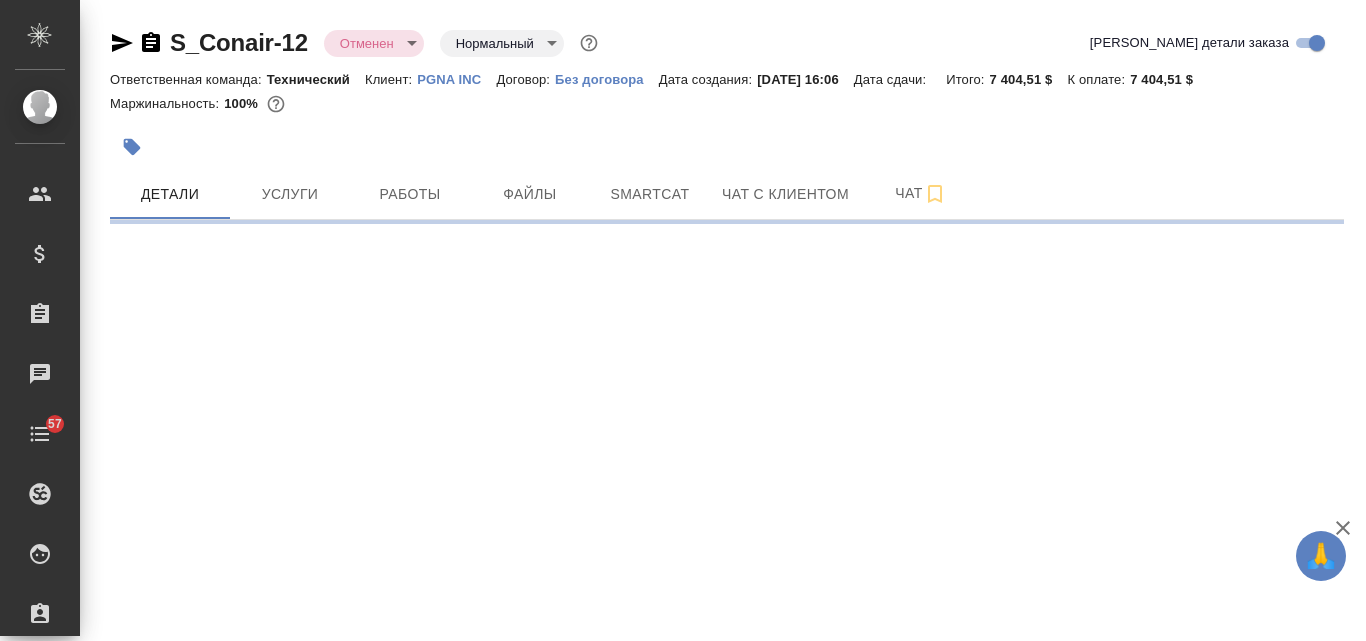select on "RU" 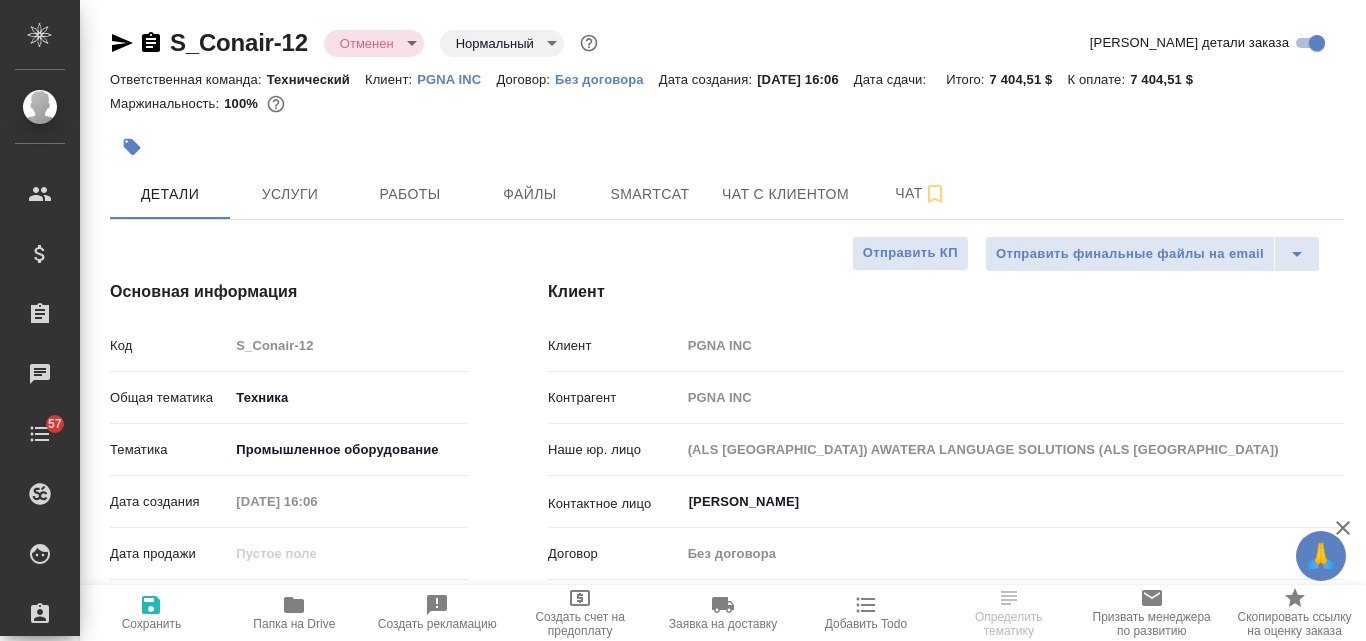 type on "x" 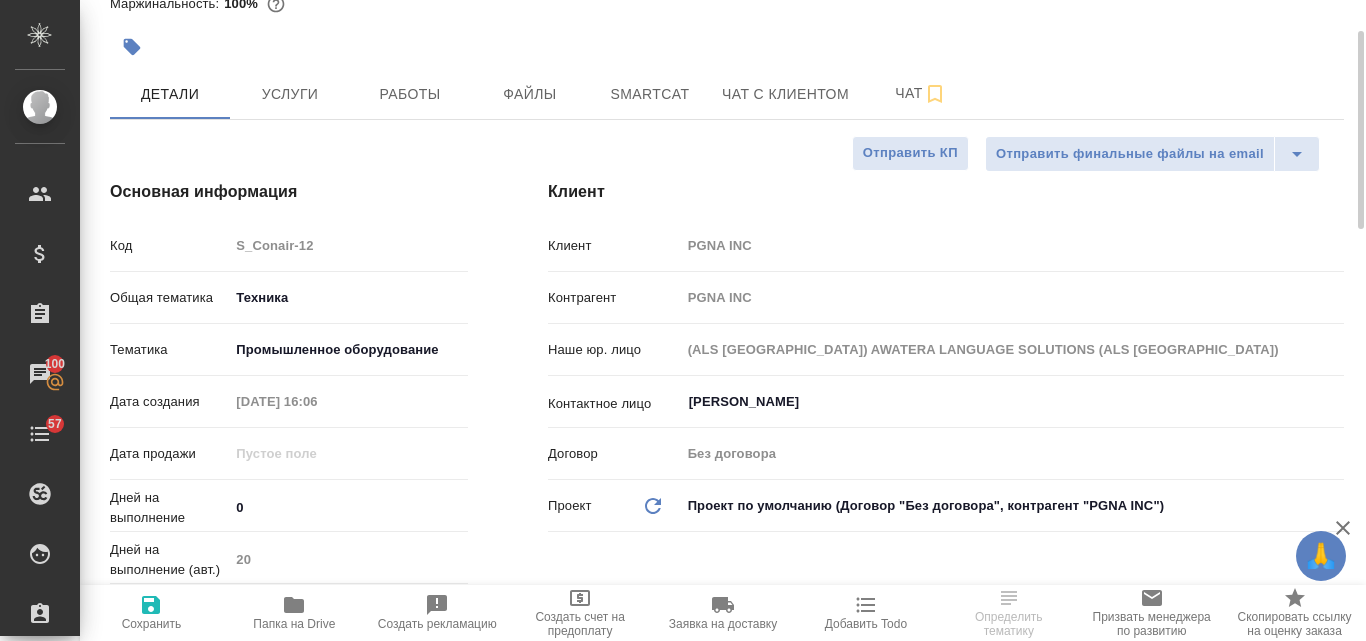 scroll, scrollTop: 0, scrollLeft: 0, axis: both 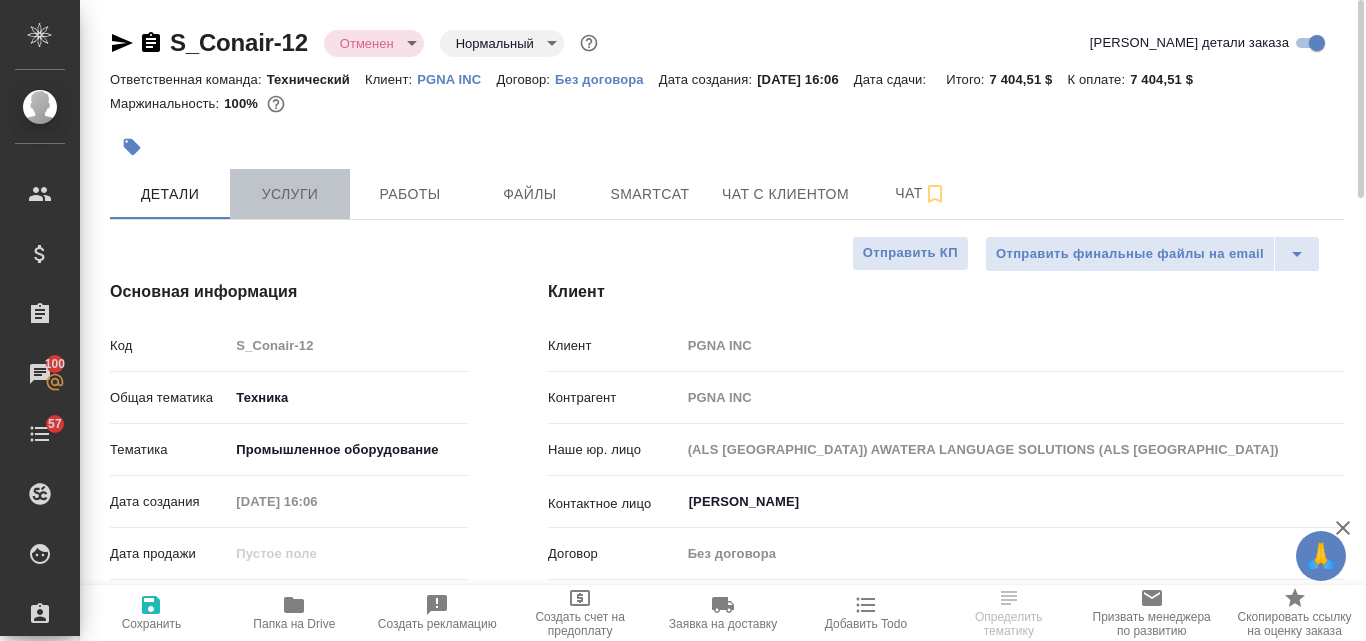click on "Услуги" at bounding box center (290, 194) 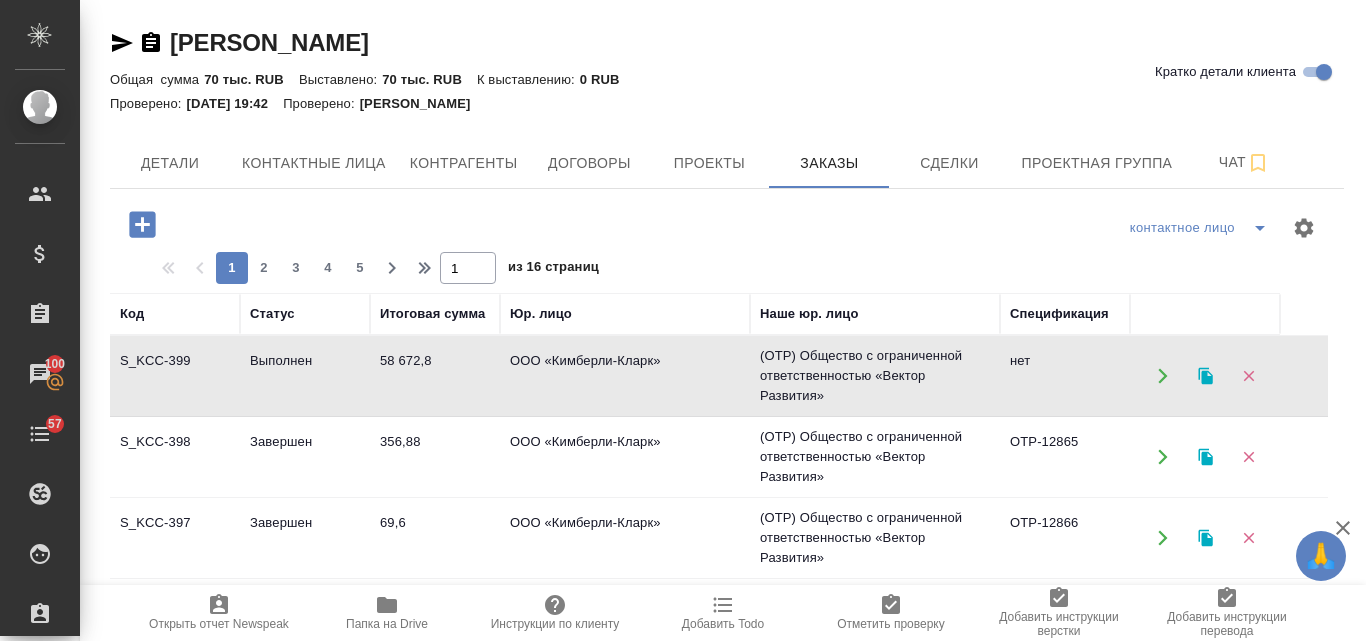 scroll, scrollTop: 0, scrollLeft: 0, axis: both 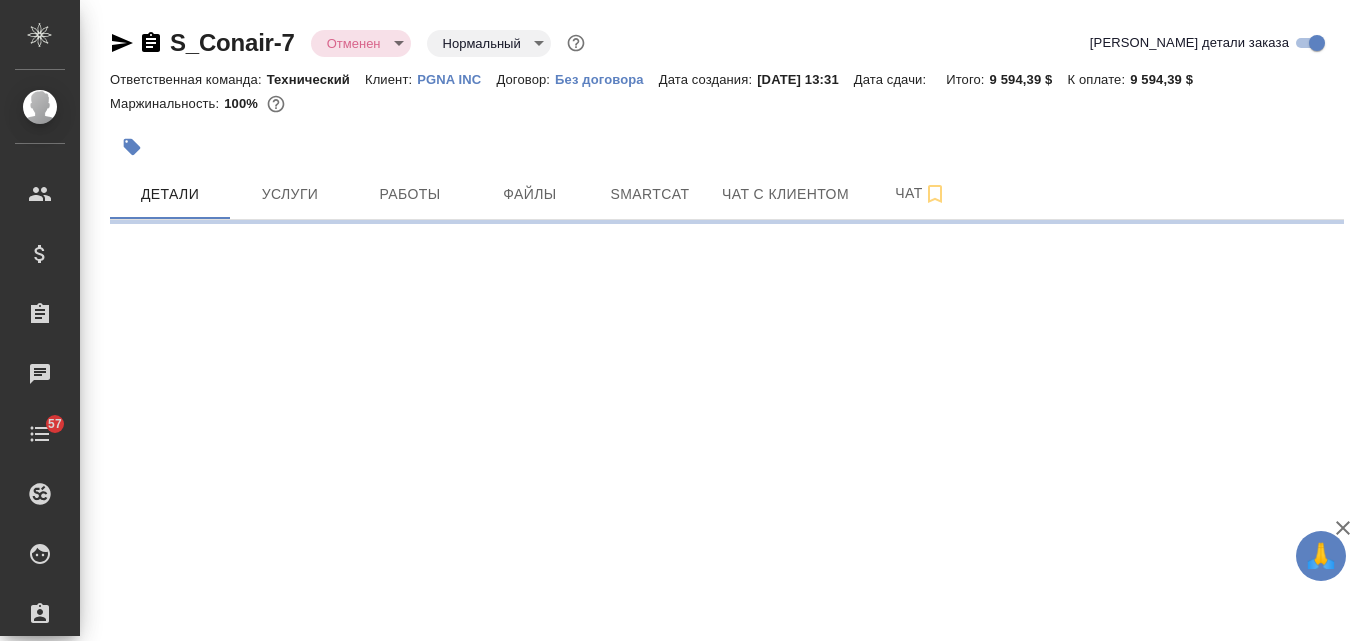 select on "RU" 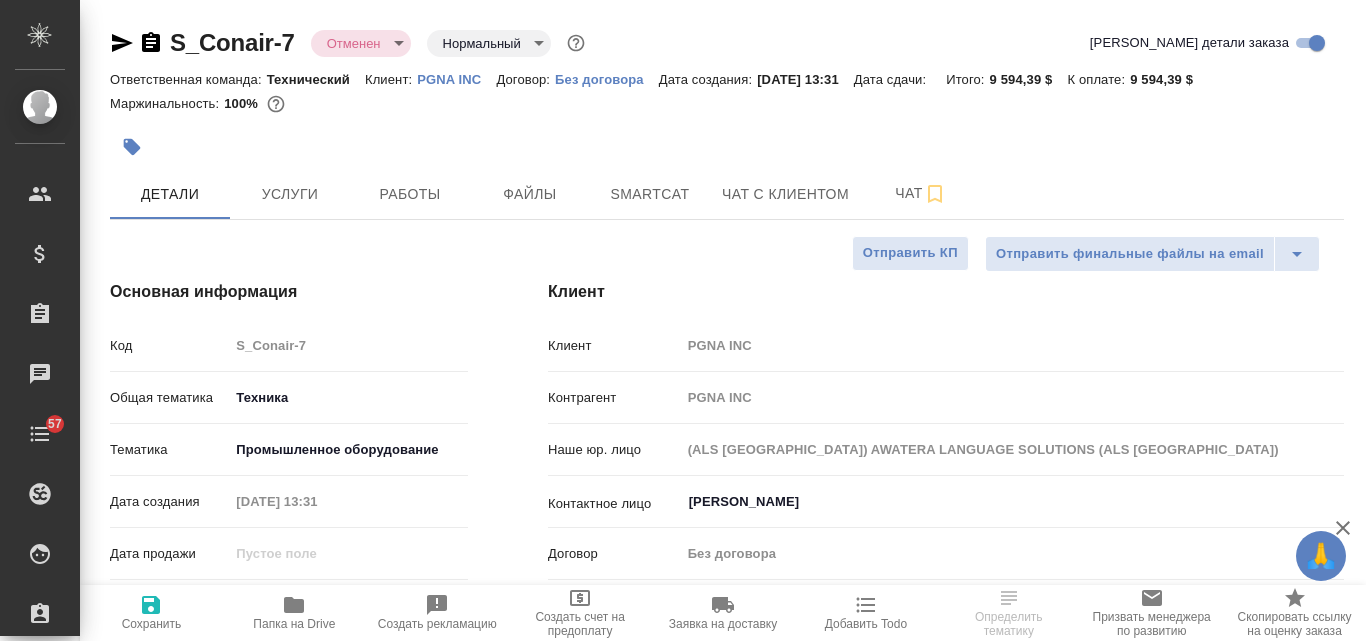 type on "x" 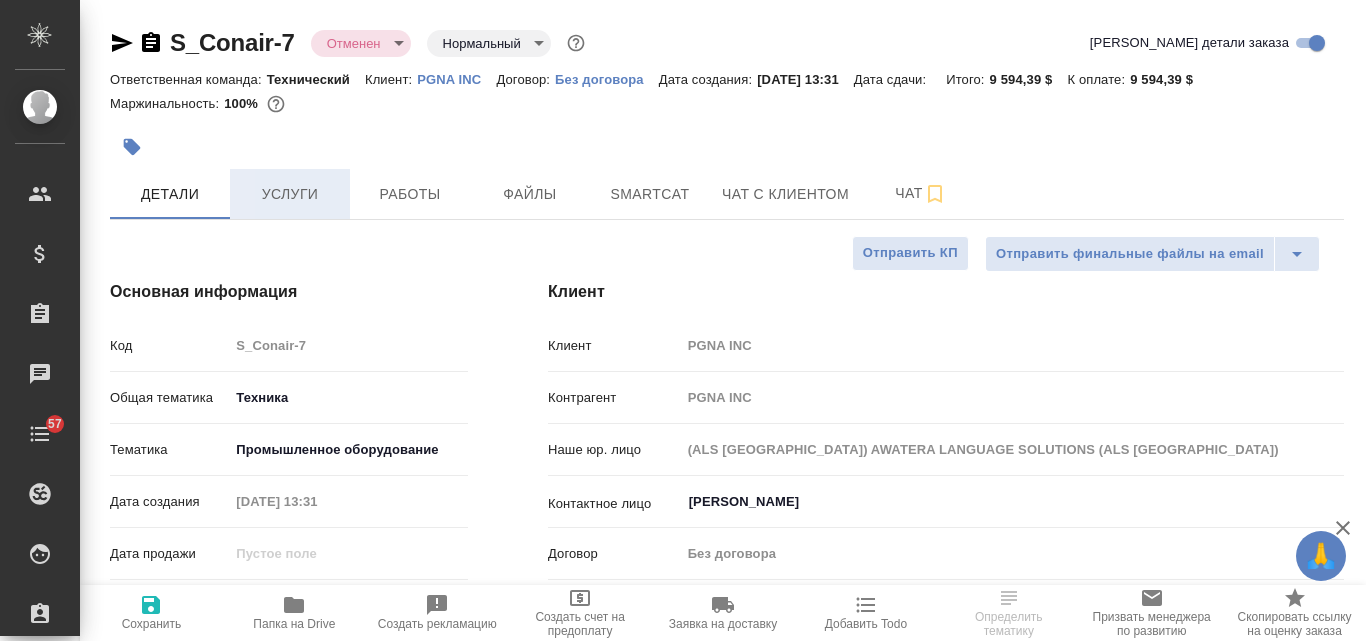 click on "Услуги" at bounding box center [290, 194] 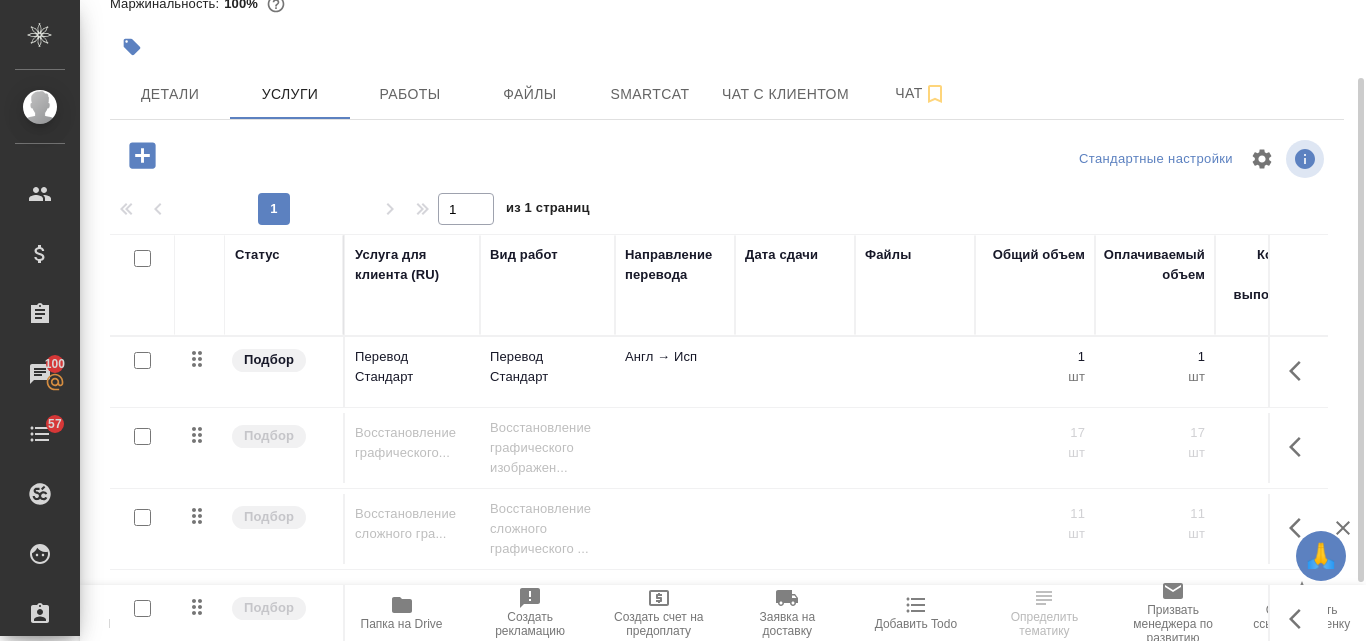 scroll, scrollTop: 174, scrollLeft: 0, axis: vertical 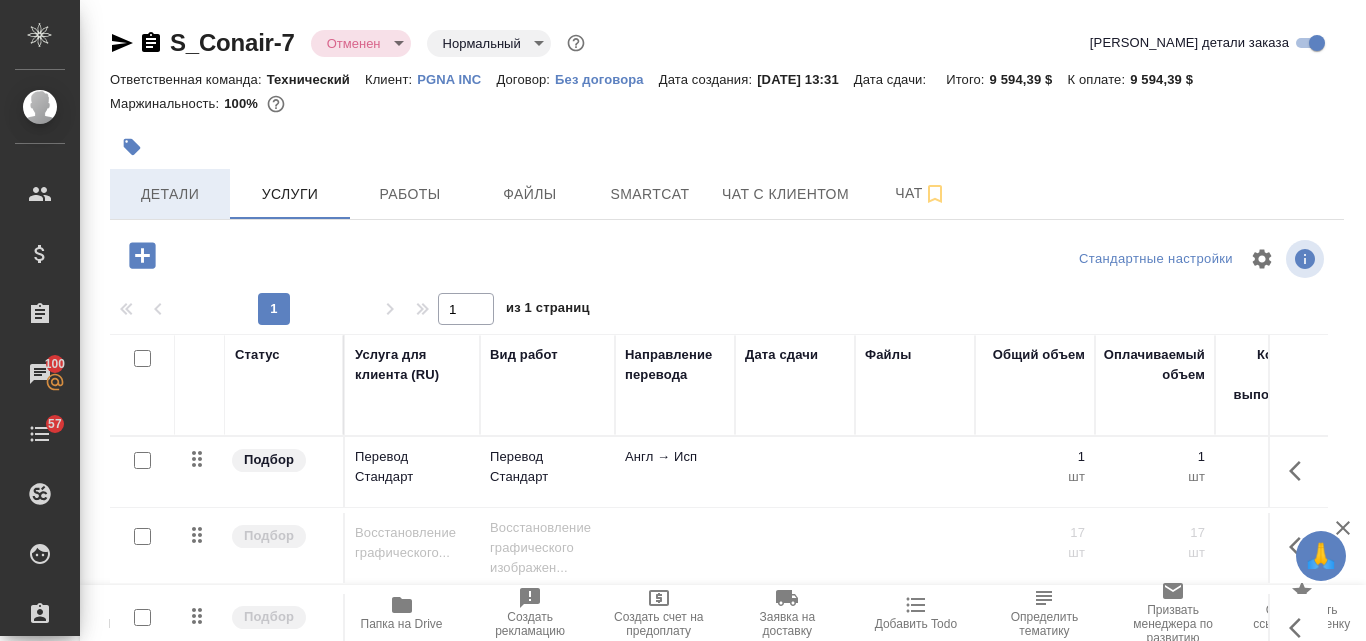 click on "Детали" at bounding box center (170, 194) 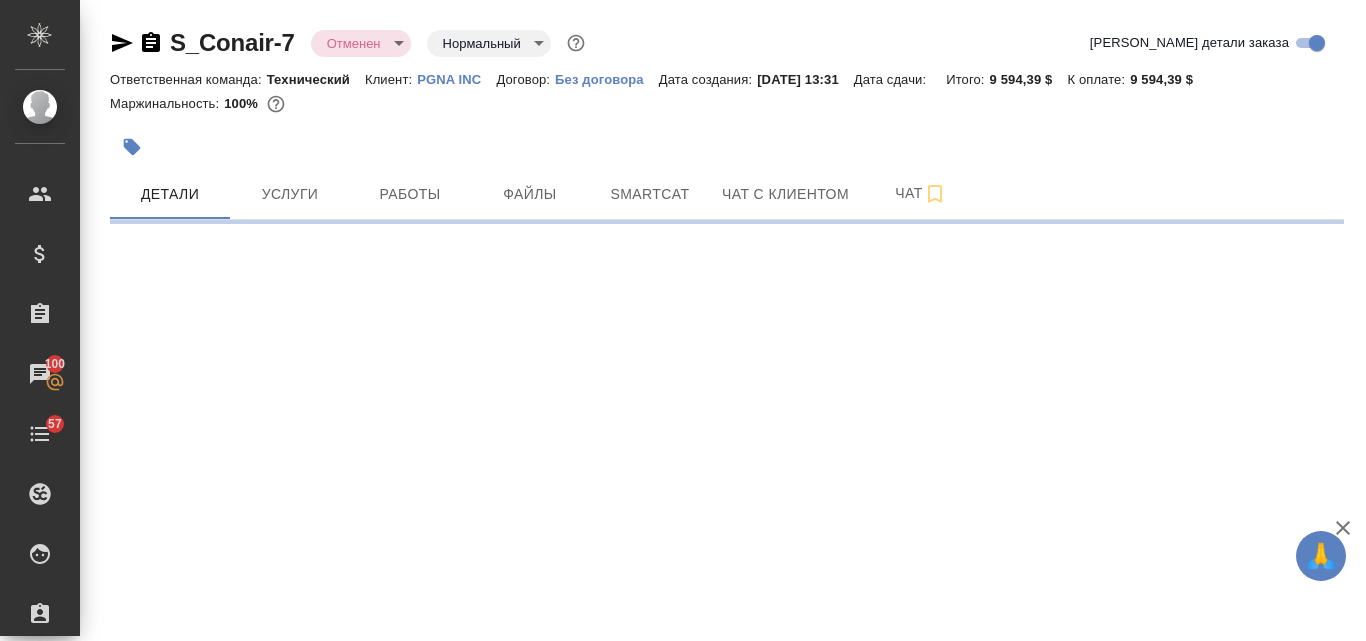select on "RU" 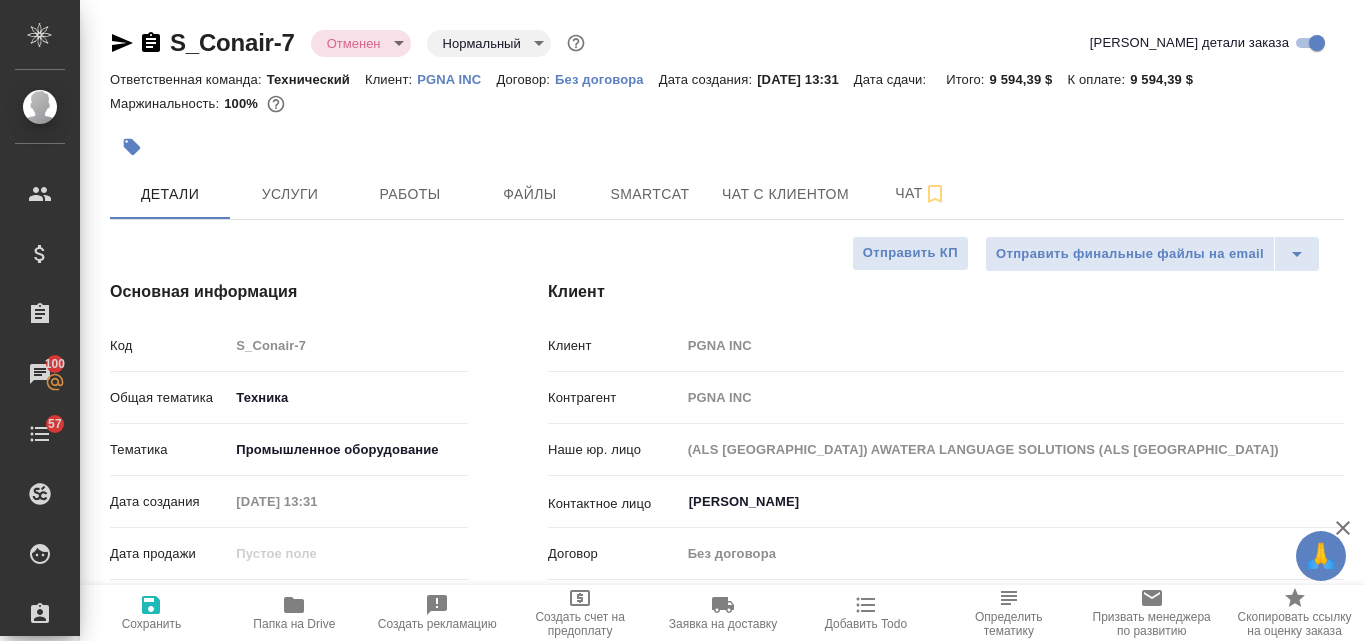 type on "x" 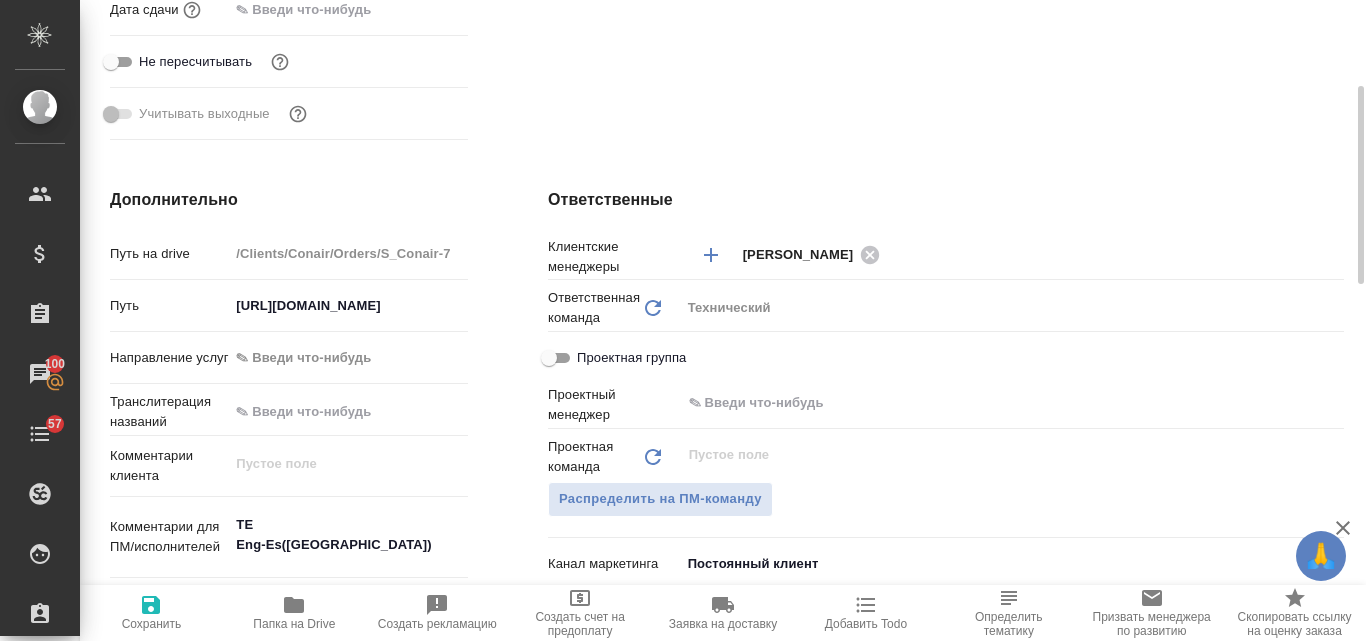 scroll, scrollTop: 500, scrollLeft: 0, axis: vertical 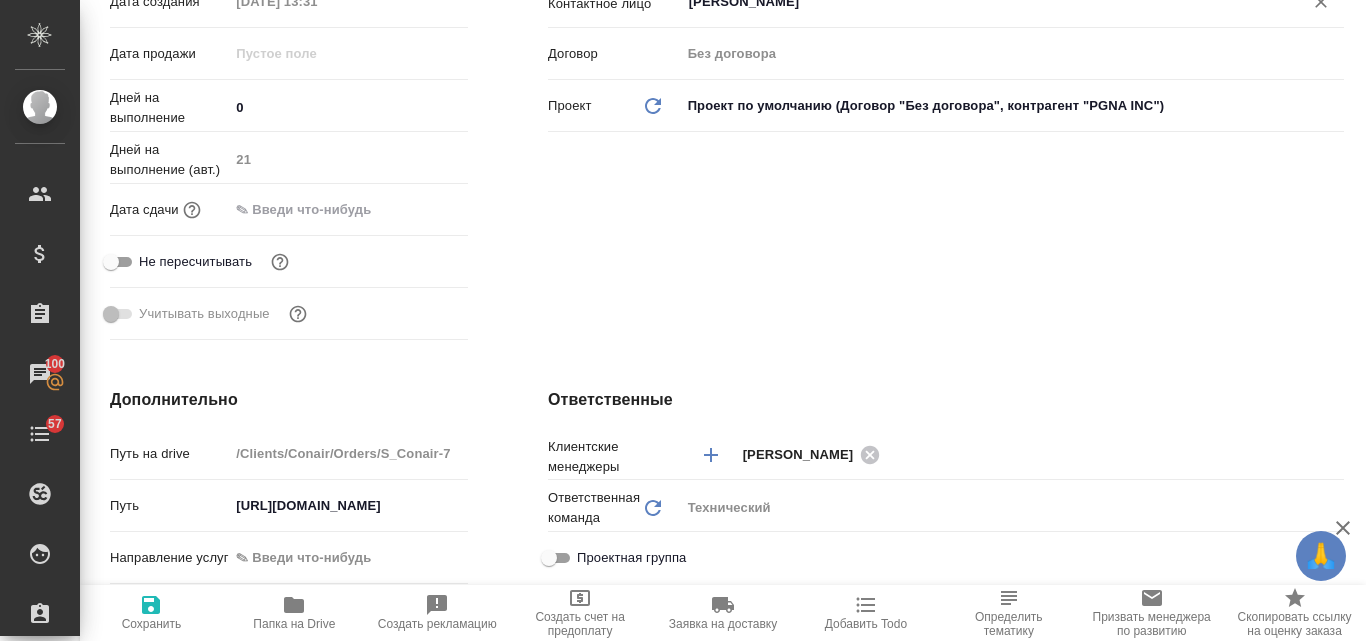 type on "x" 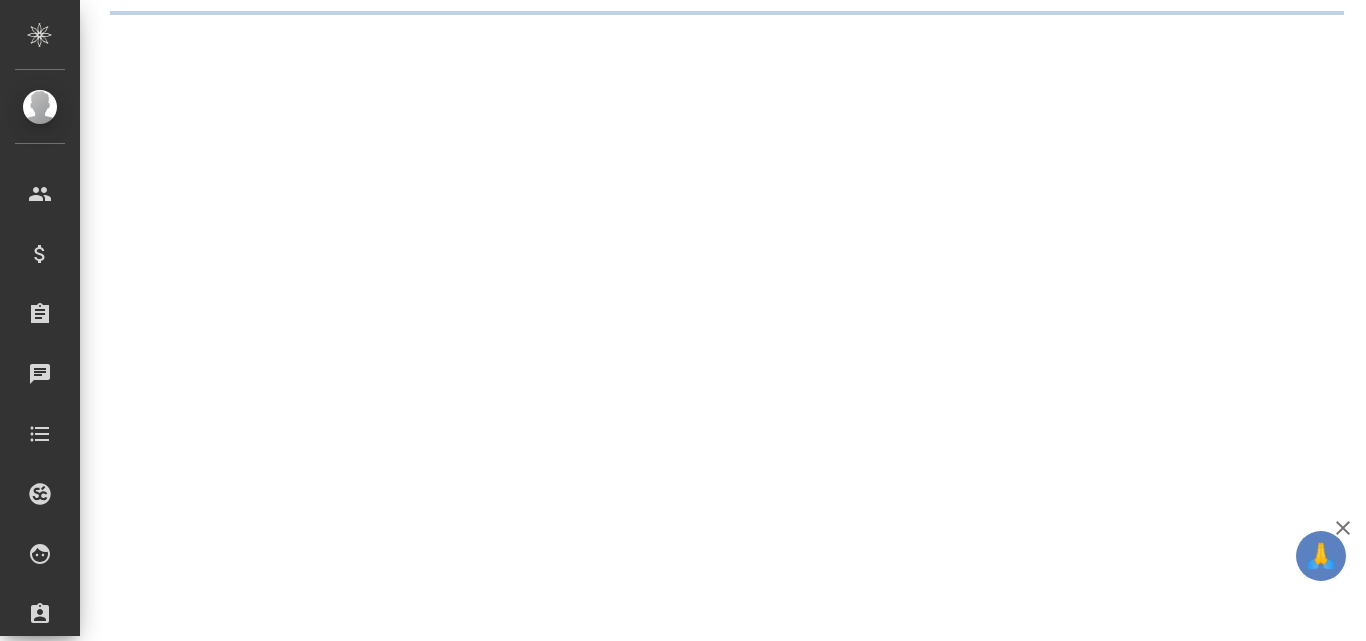 scroll, scrollTop: 0, scrollLeft: 0, axis: both 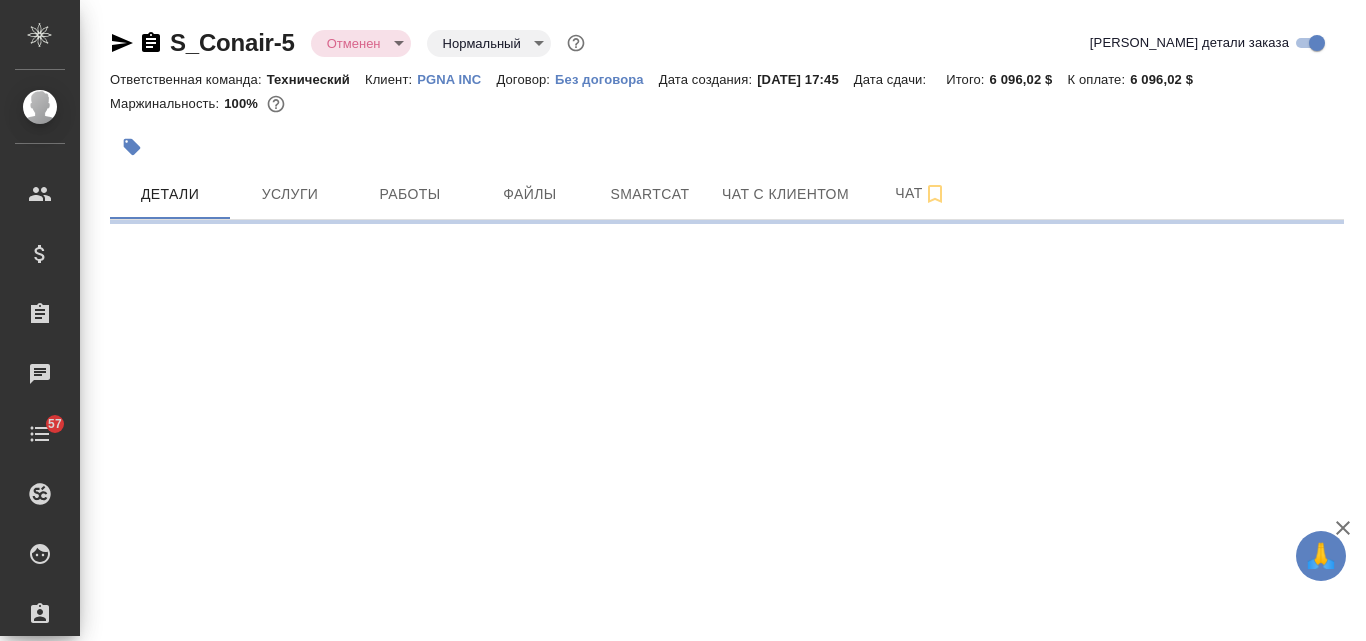 select on "RU" 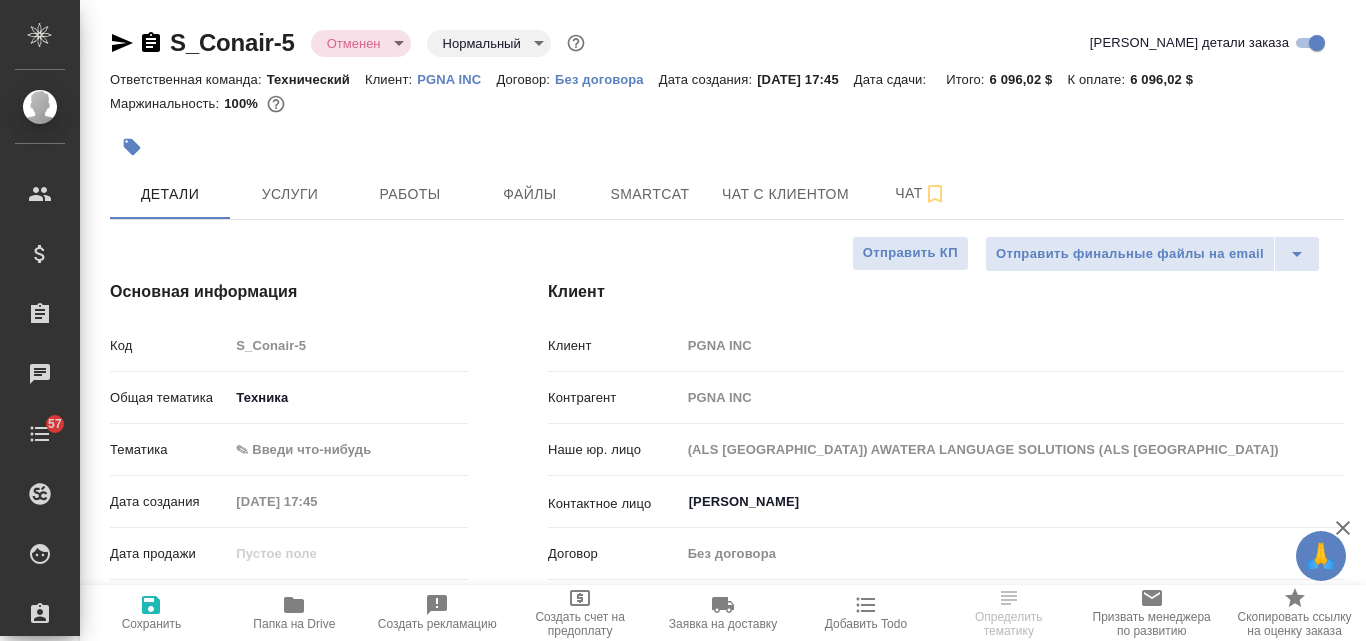 type on "x" 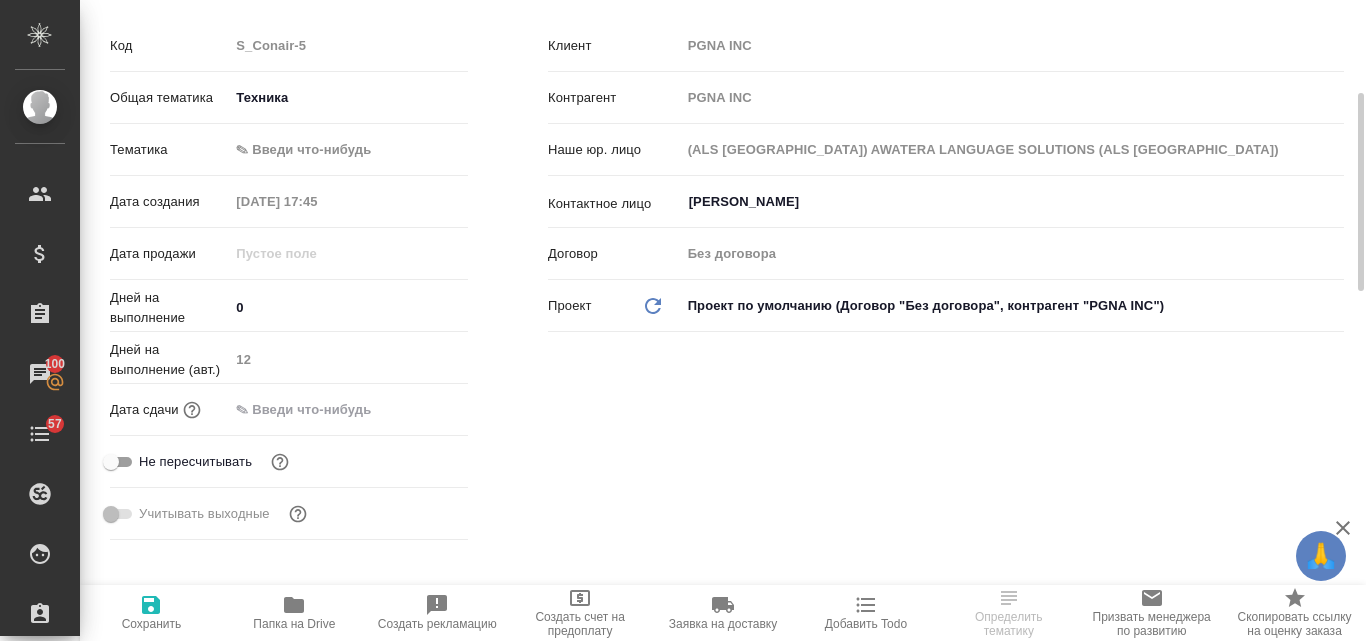 scroll, scrollTop: 0, scrollLeft: 0, axis: both 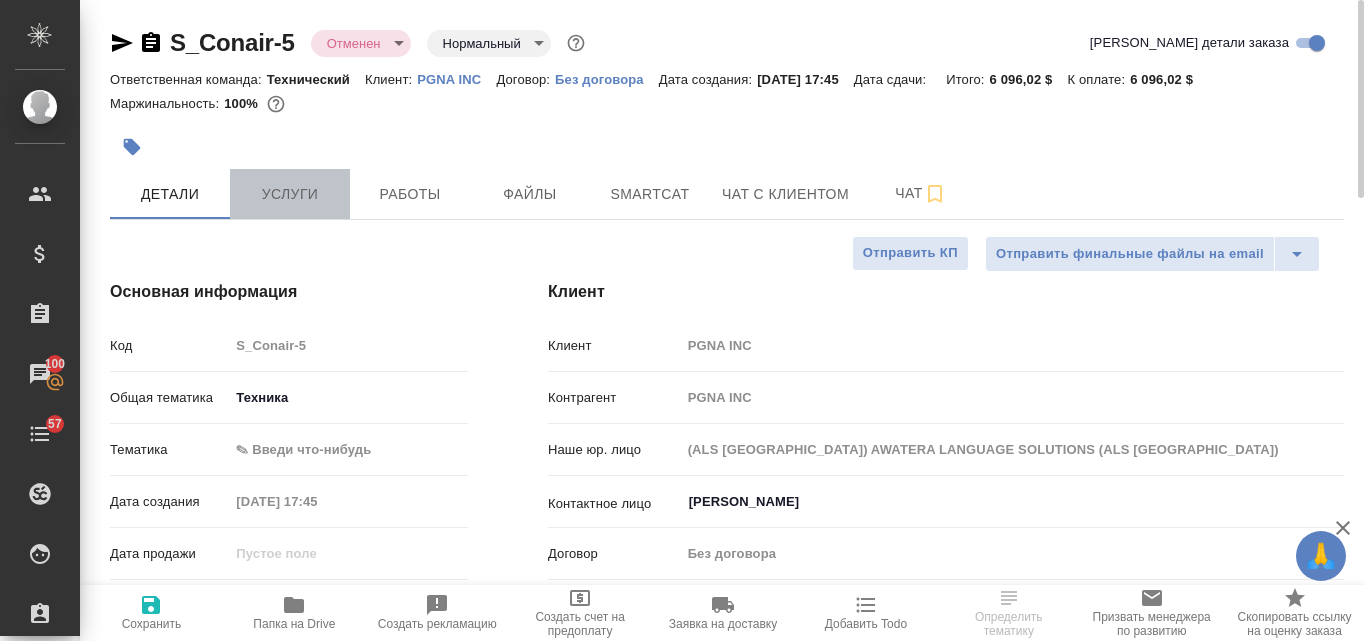 click on "Услуги" at bounding box center (290, 194) 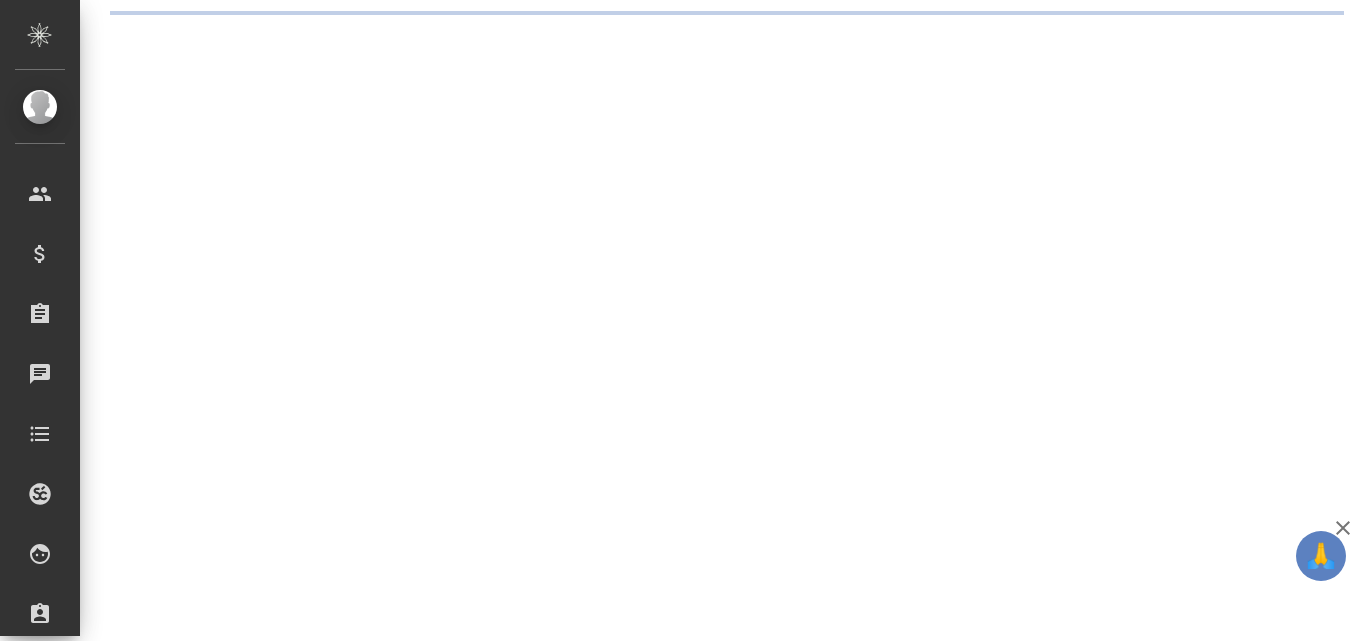scroll, scrollTop: 0, scrollLeft: 0, axis: both 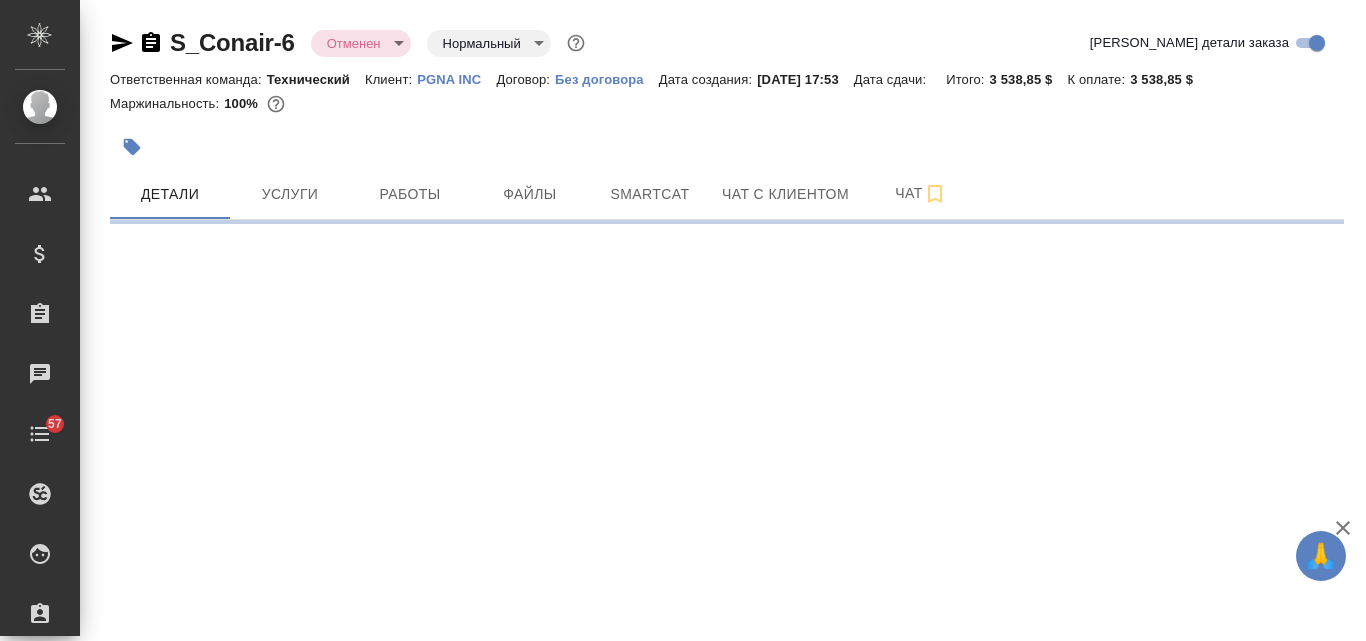 select on "RU" 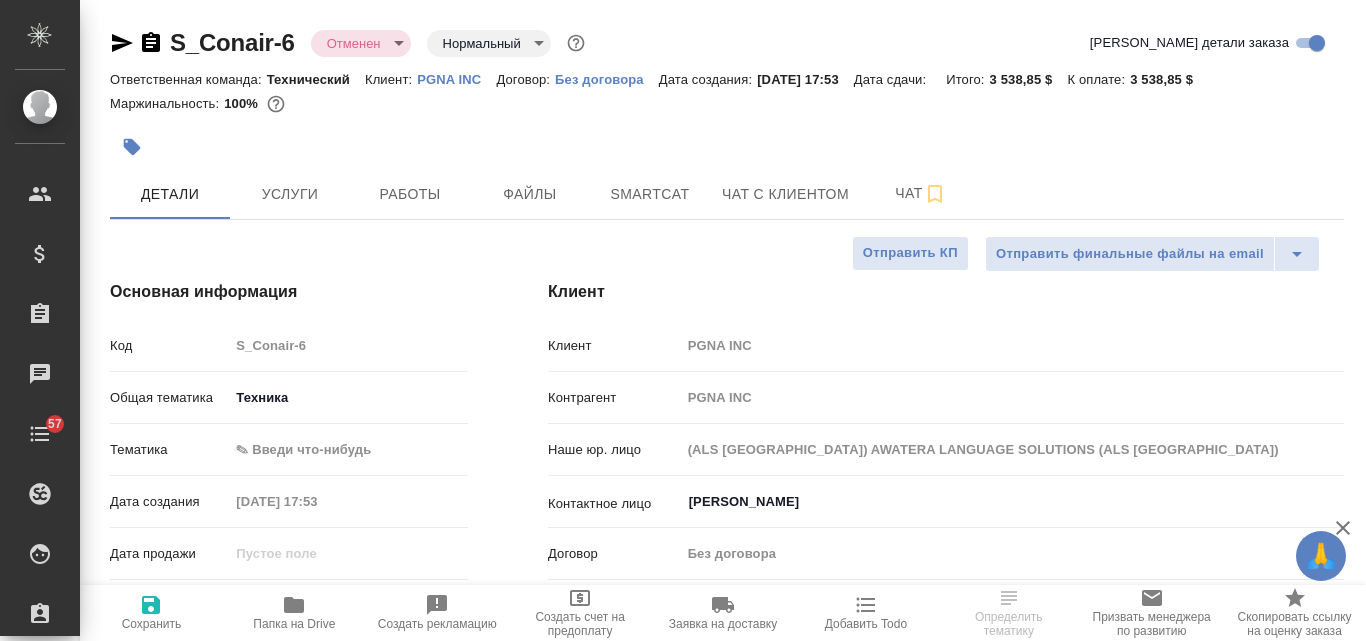 type on "x" 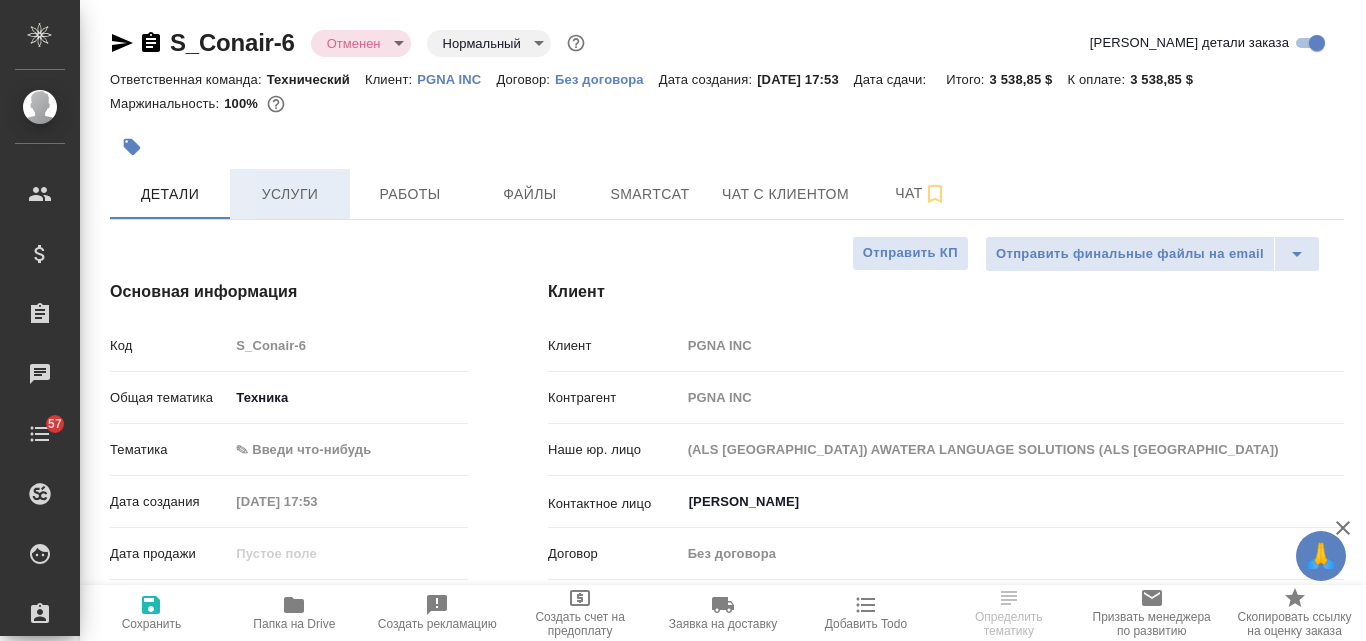 click on "Услуги" at bounding box center [290, 194] 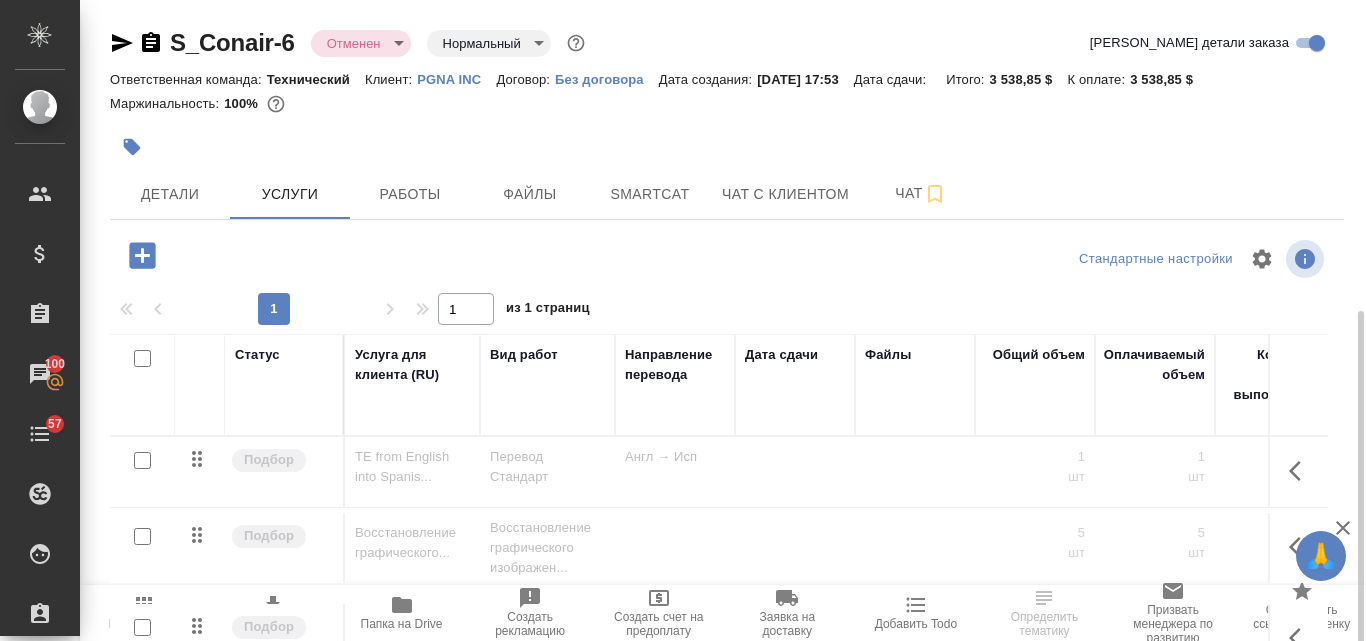 scroll, scrollTop: 174, scrollLeft: 0, axis: vertical 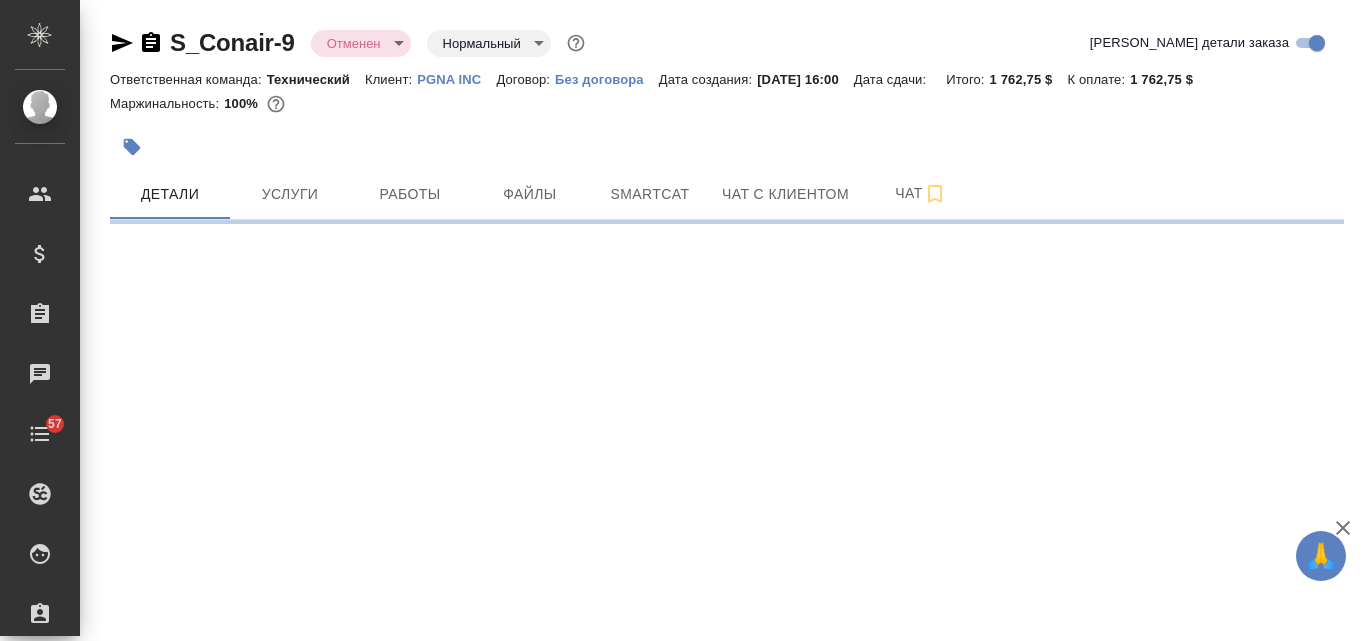 select on "RU" 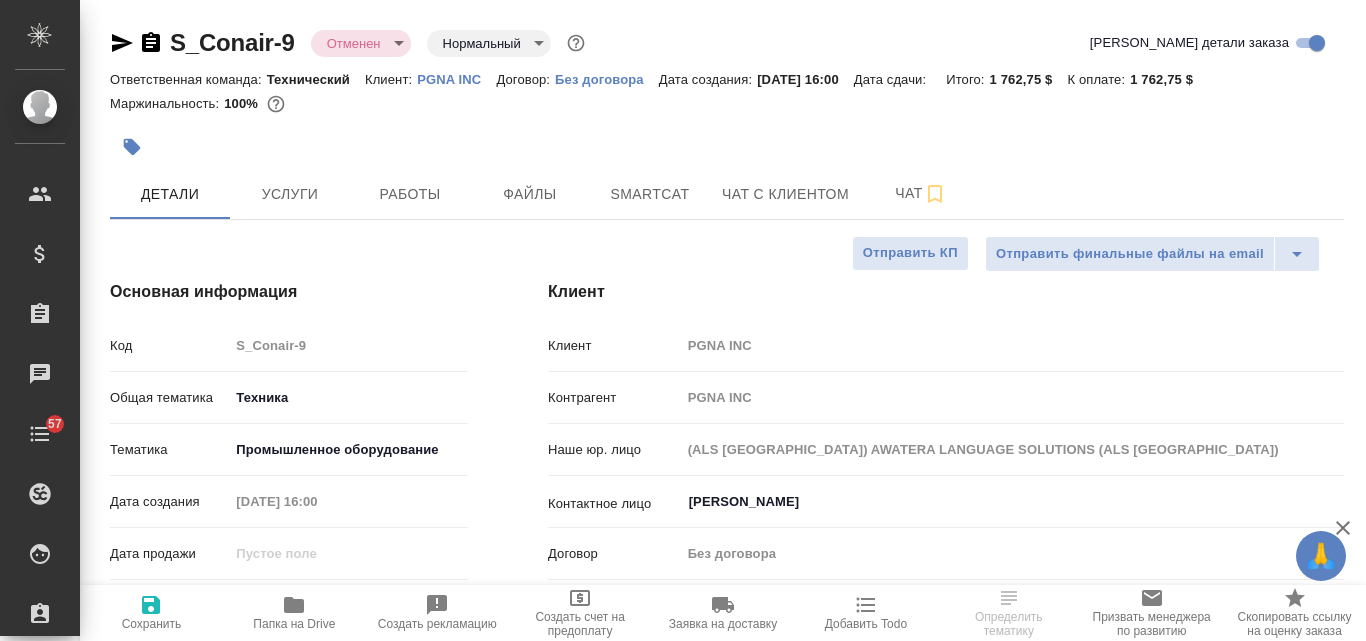 type on "x" 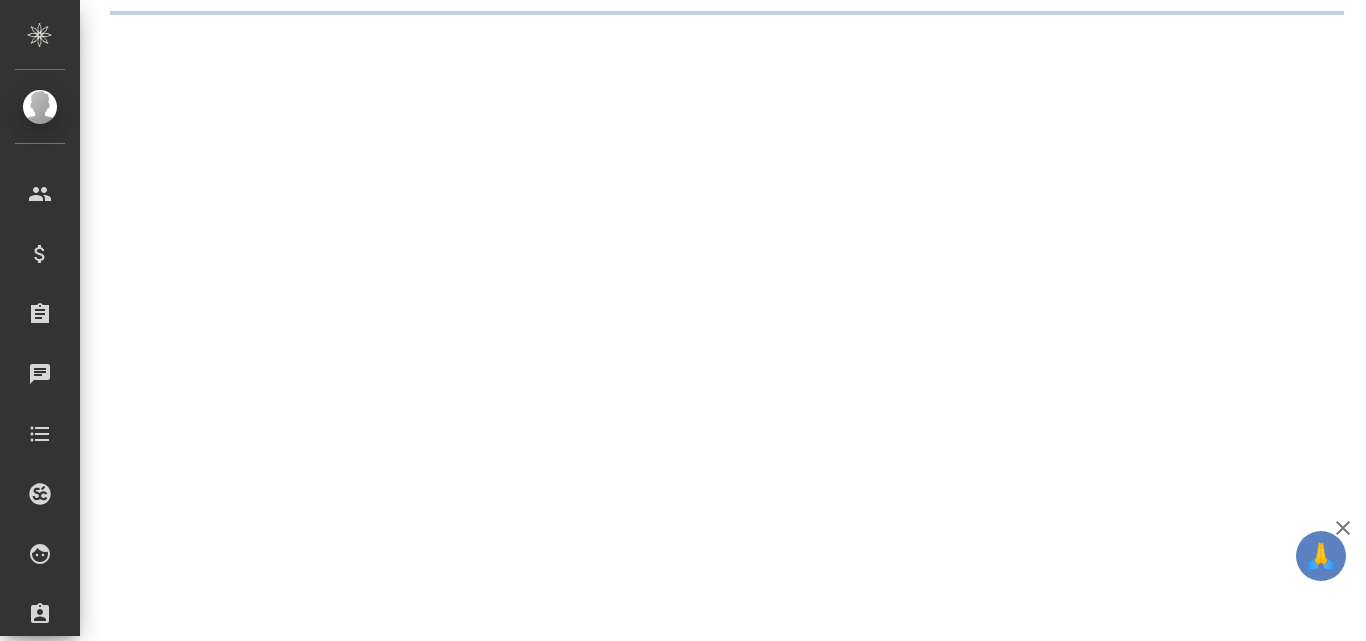 scroll, scrollTop: 0, scrollLeft: 0, axis: both 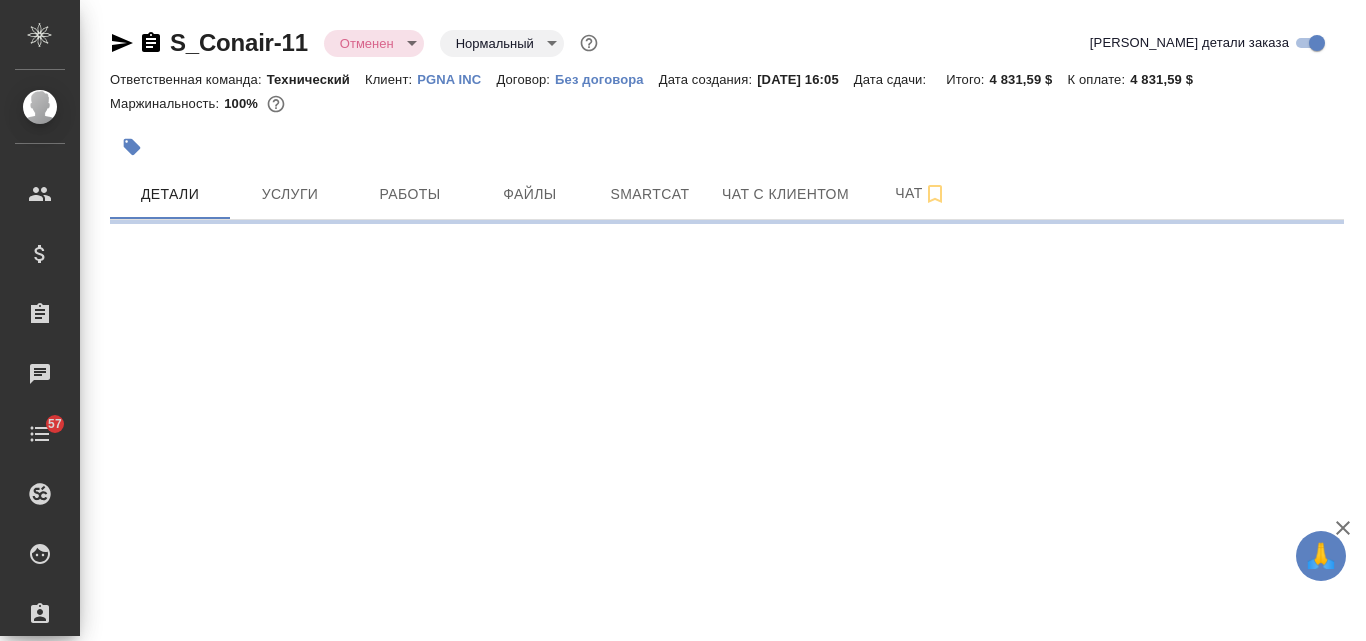 select on "RU" 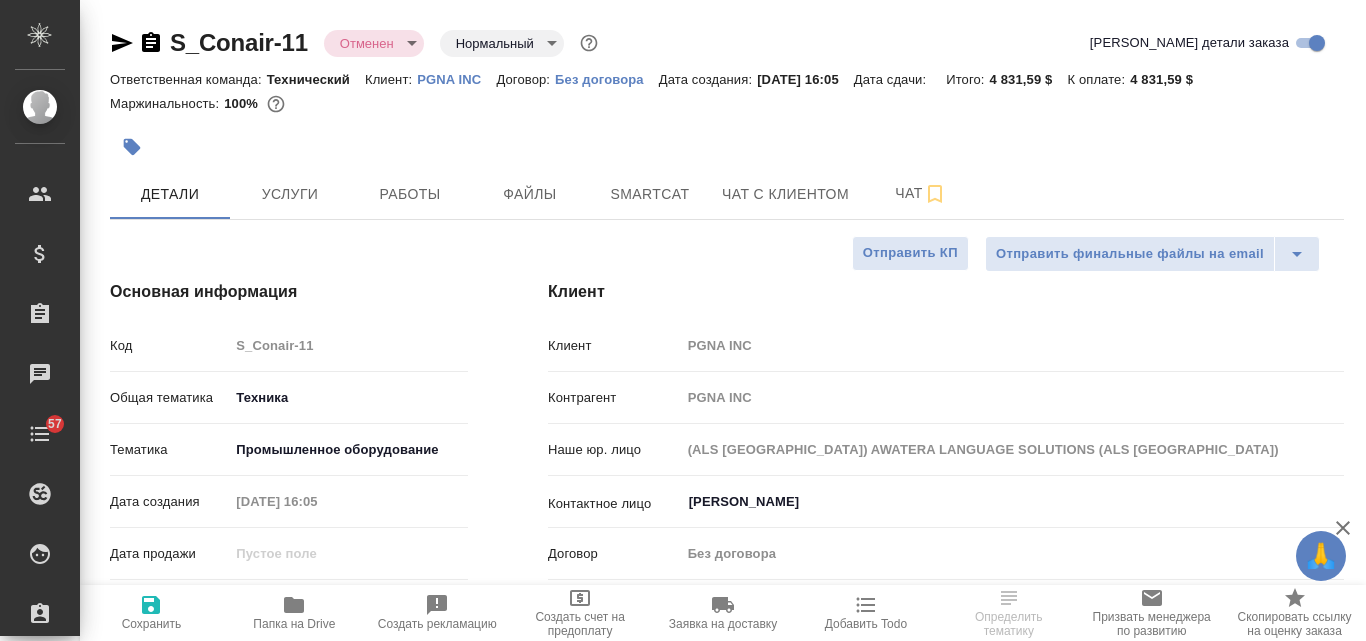 type on "x" 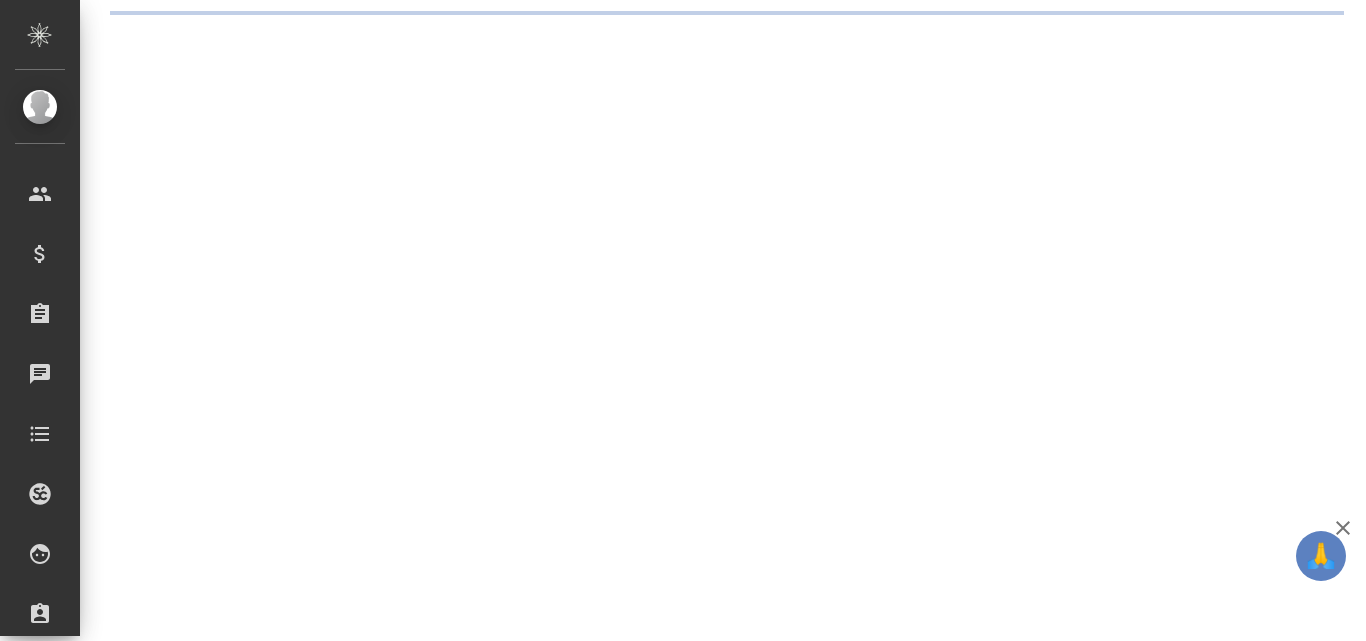 scroll, scrollTop: 0, scrollLeft: 0, axis: both 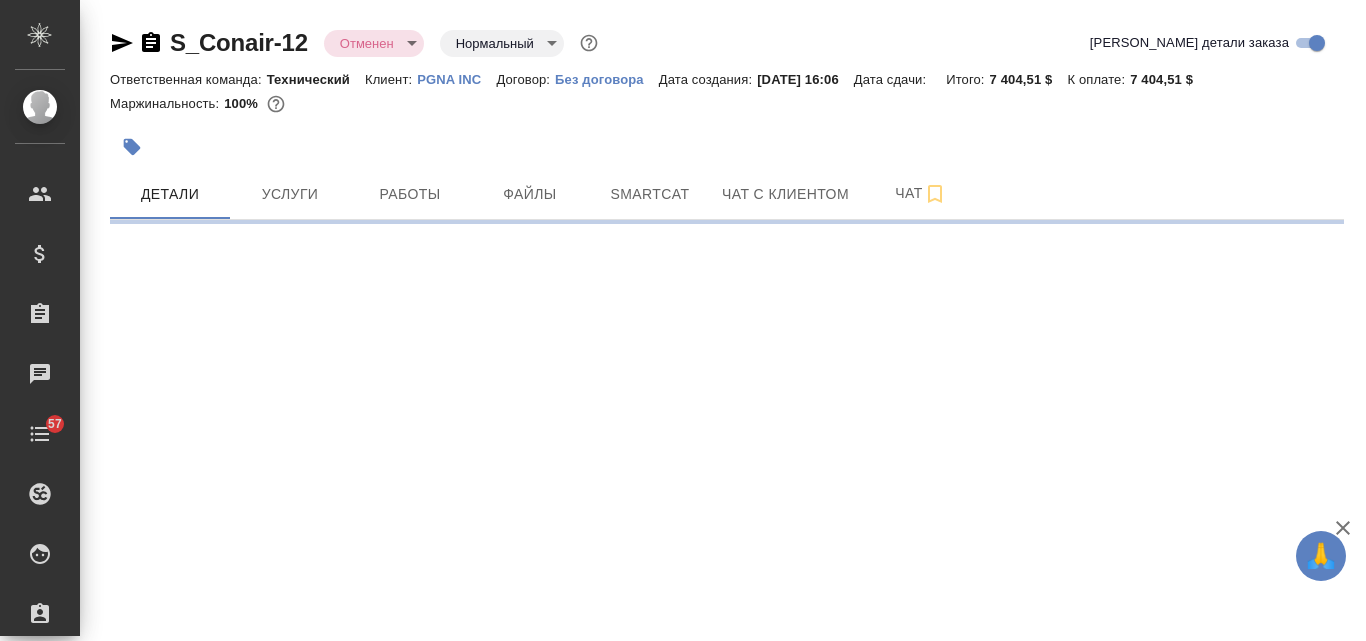 select on "RU" 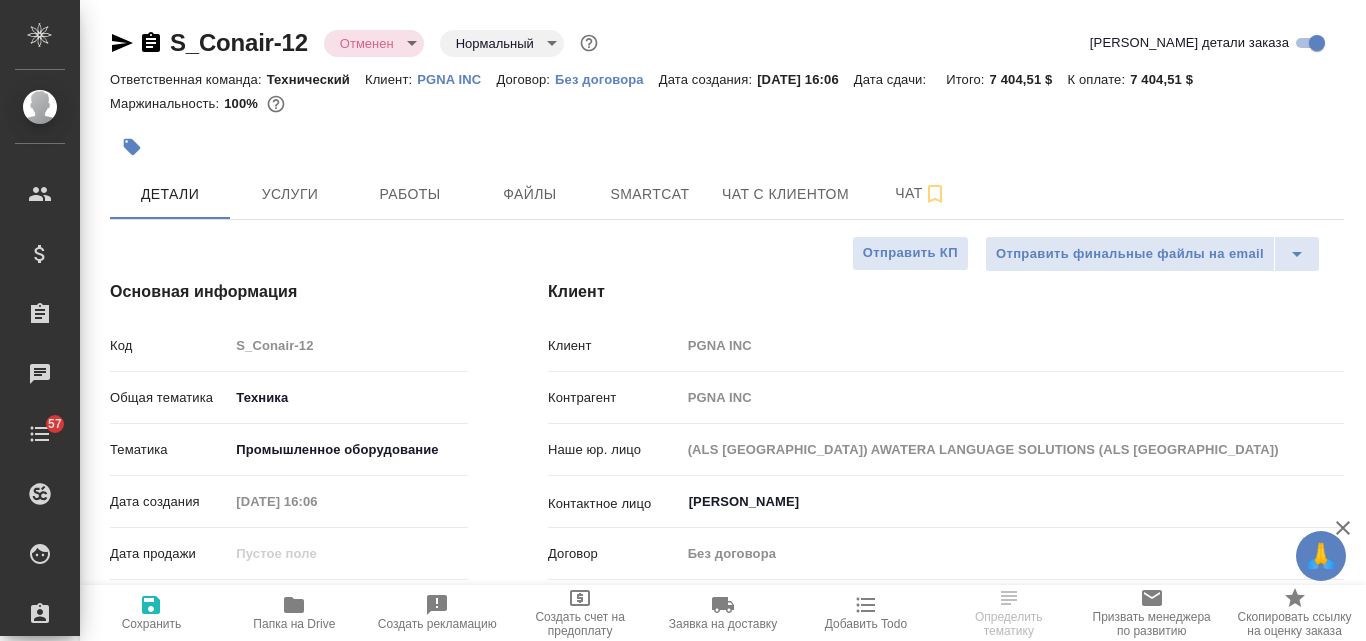type on "x" 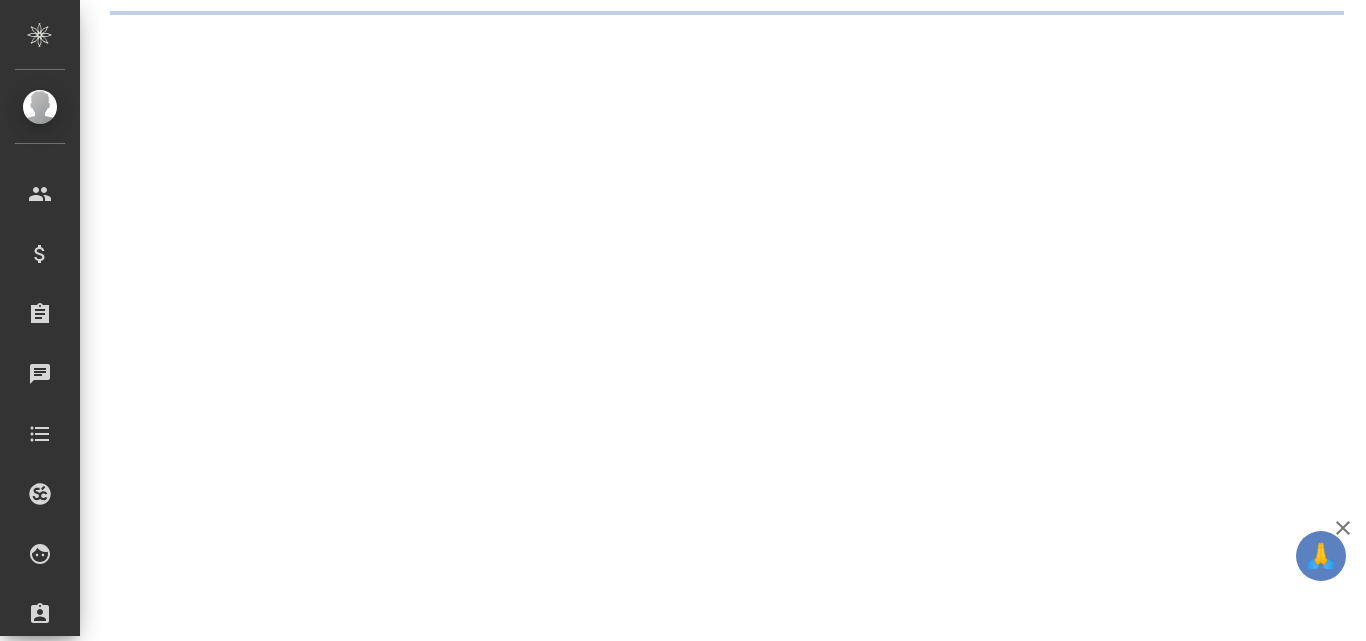 scroll, scrollTop: 0, scrollLeft: 0, axis: both 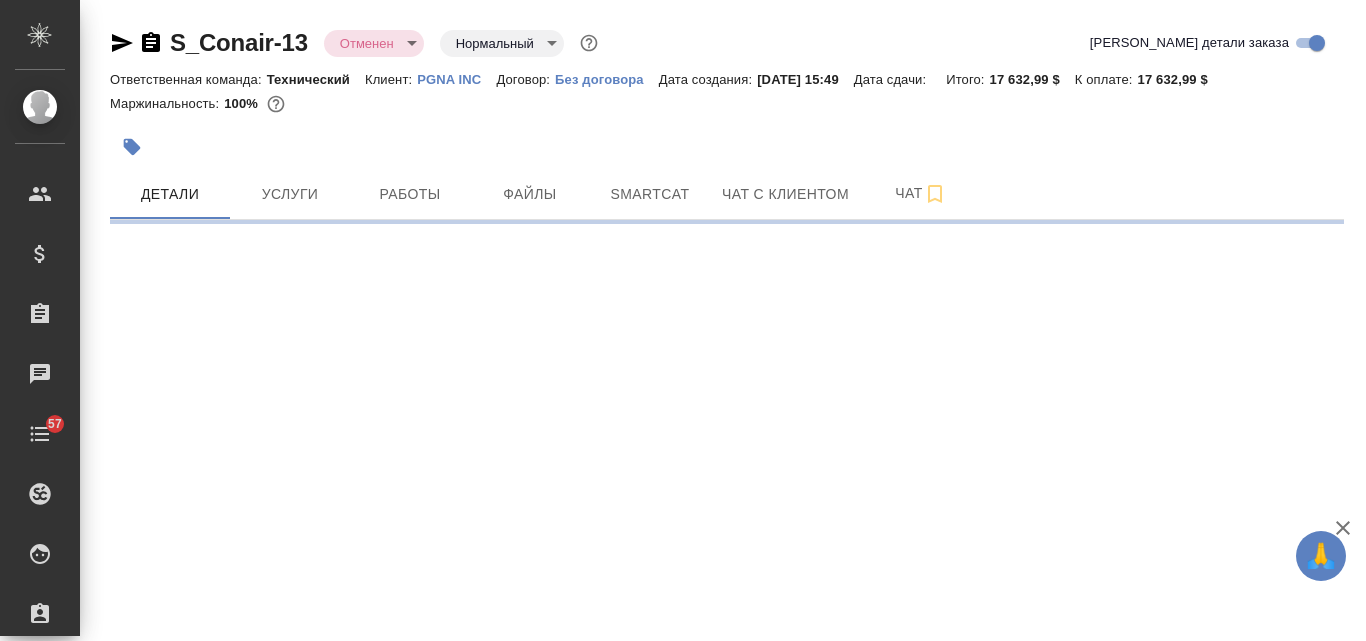 select on "RU" 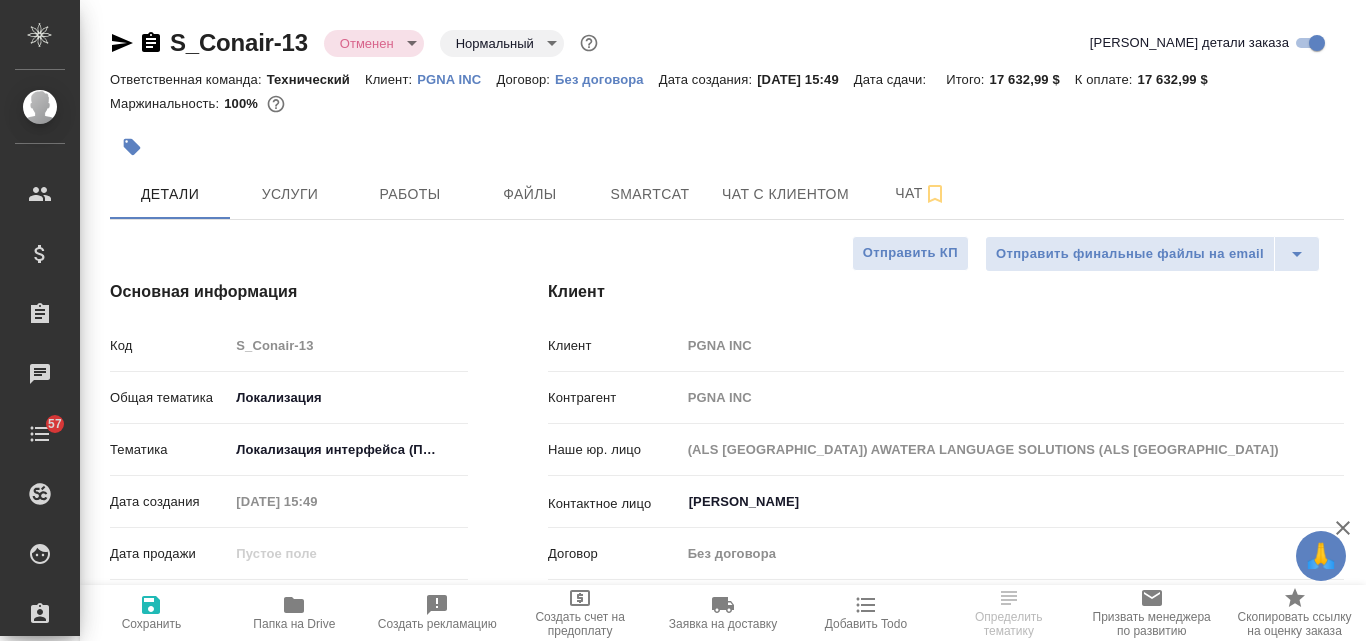 type on "x" 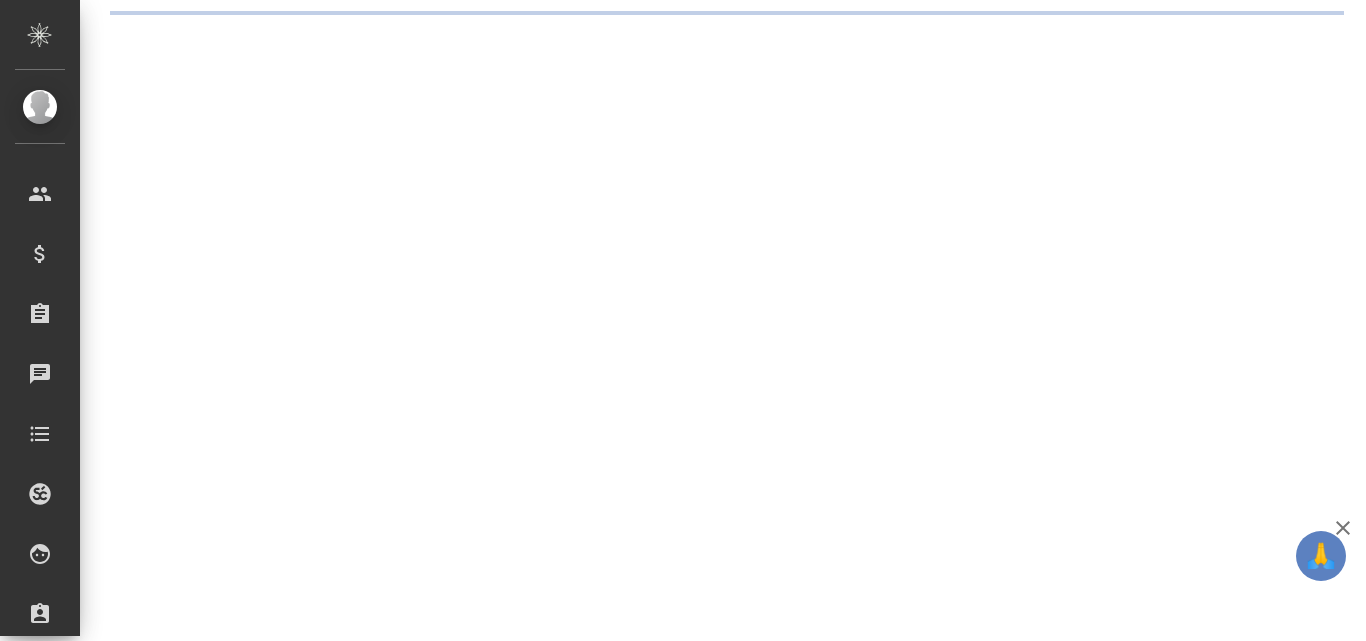 scroll, scrollTop: 0, scrollLeft: 0, axis: both 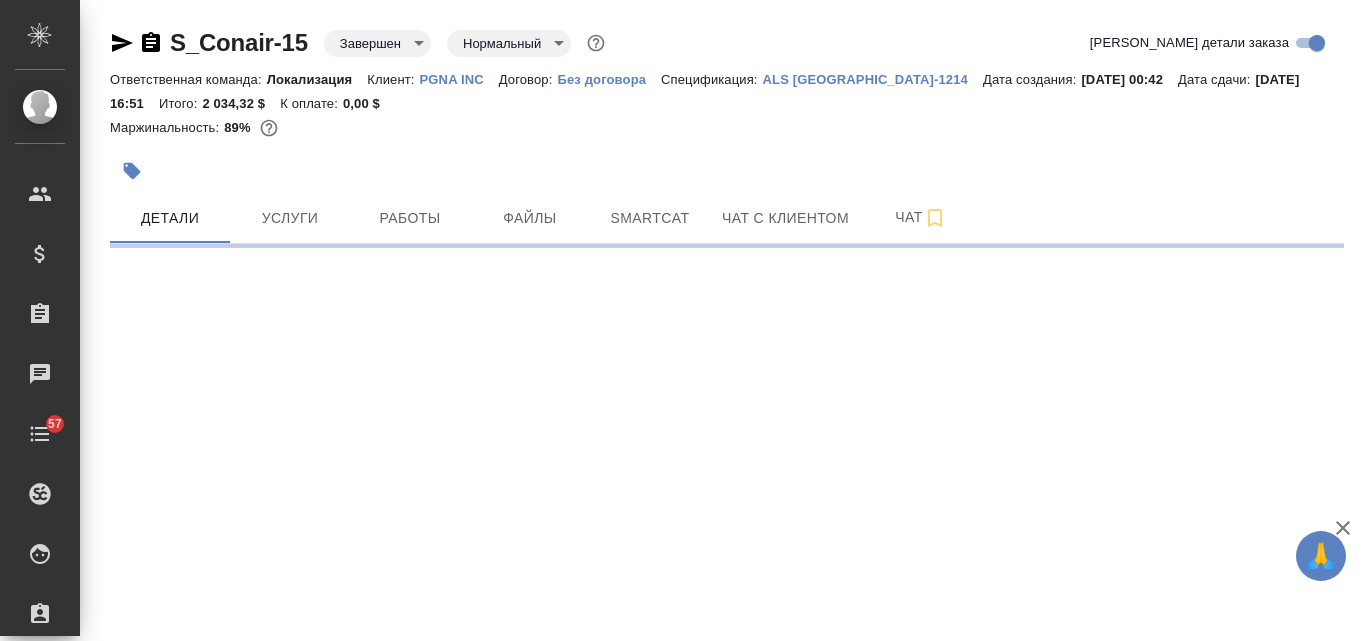 select on "RU" 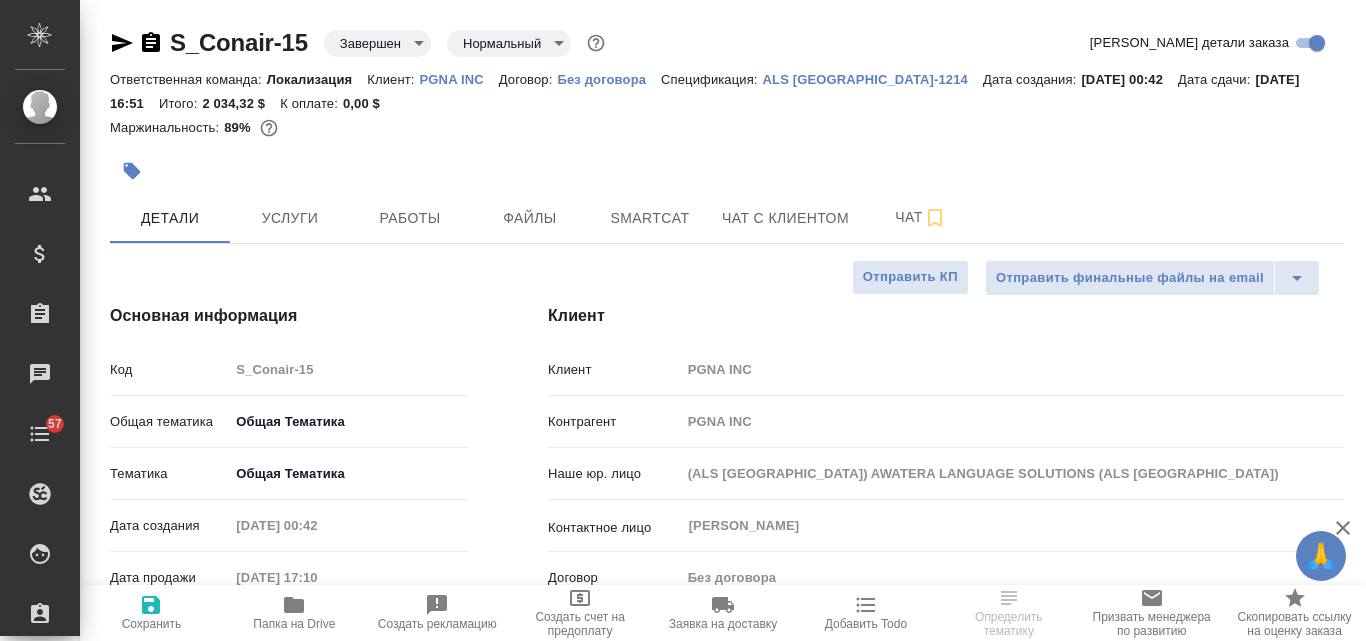 type on "x" 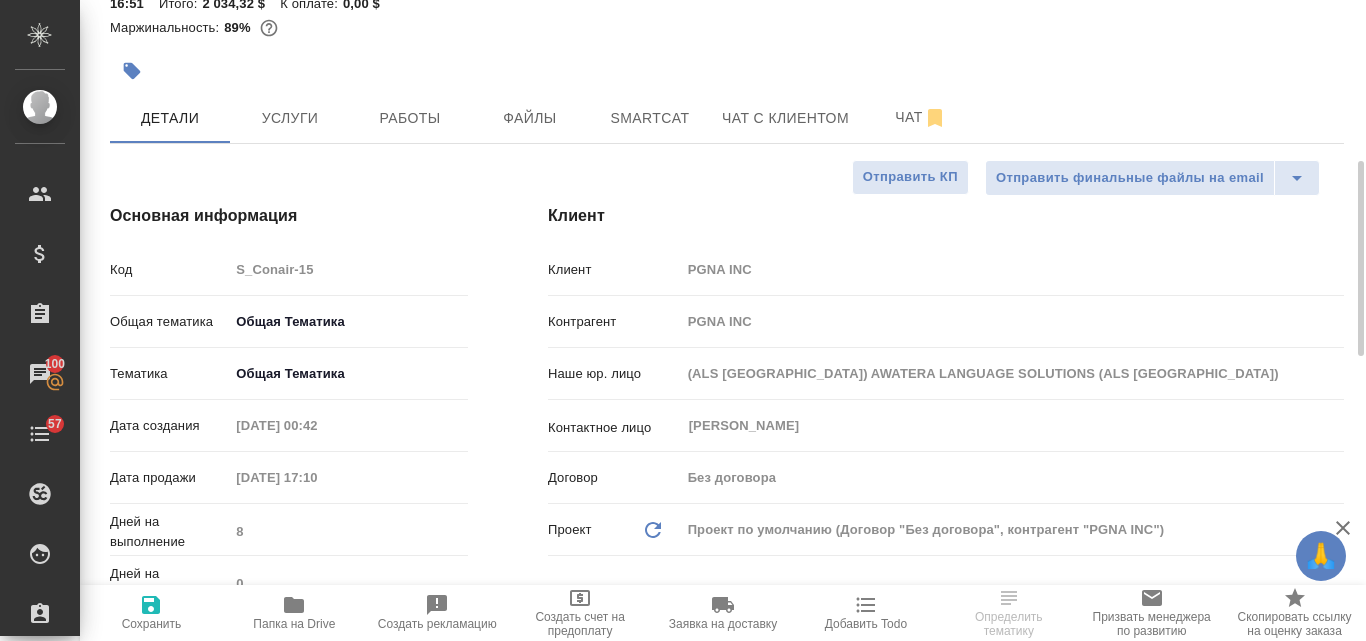 scroll, scrollTop: 200, scrollLeft: 0, axis: vertical 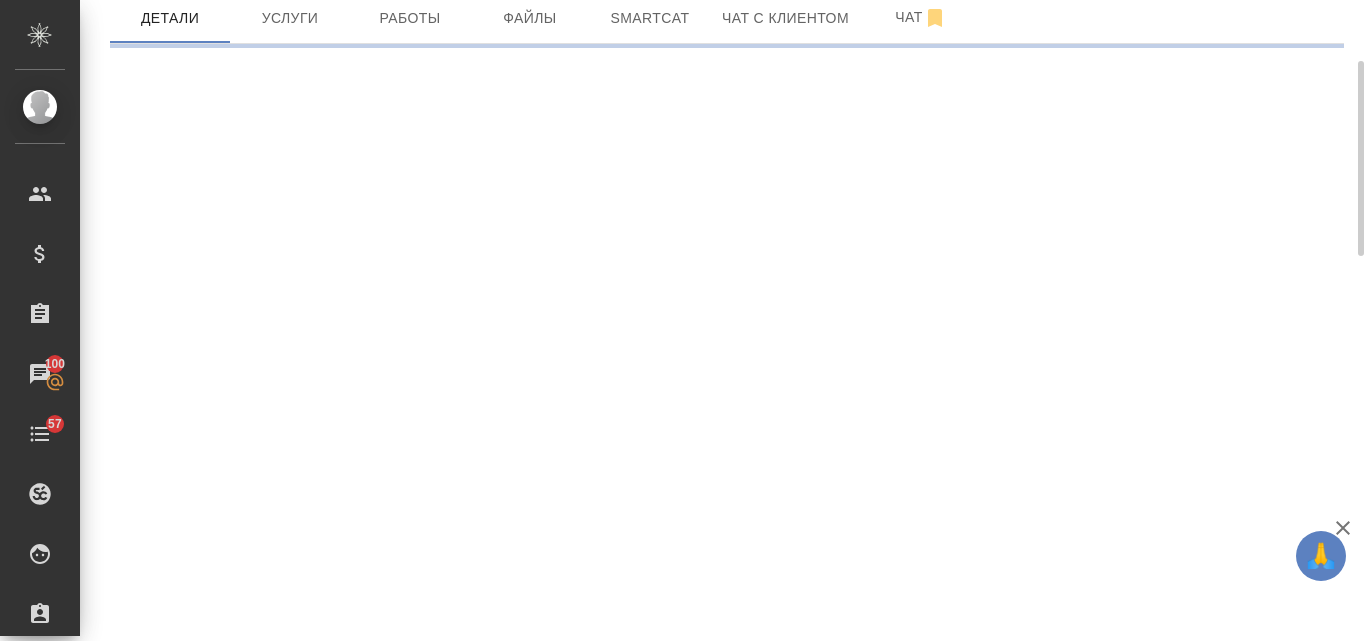 select on "RU" 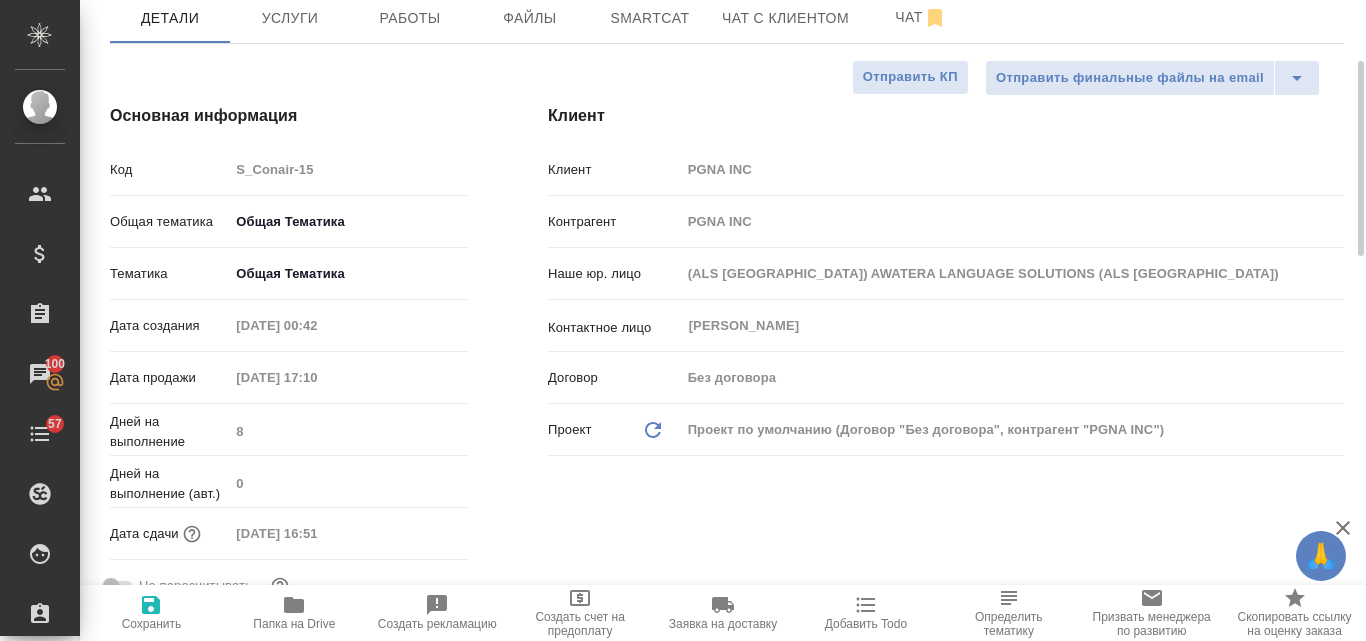 type on "x" 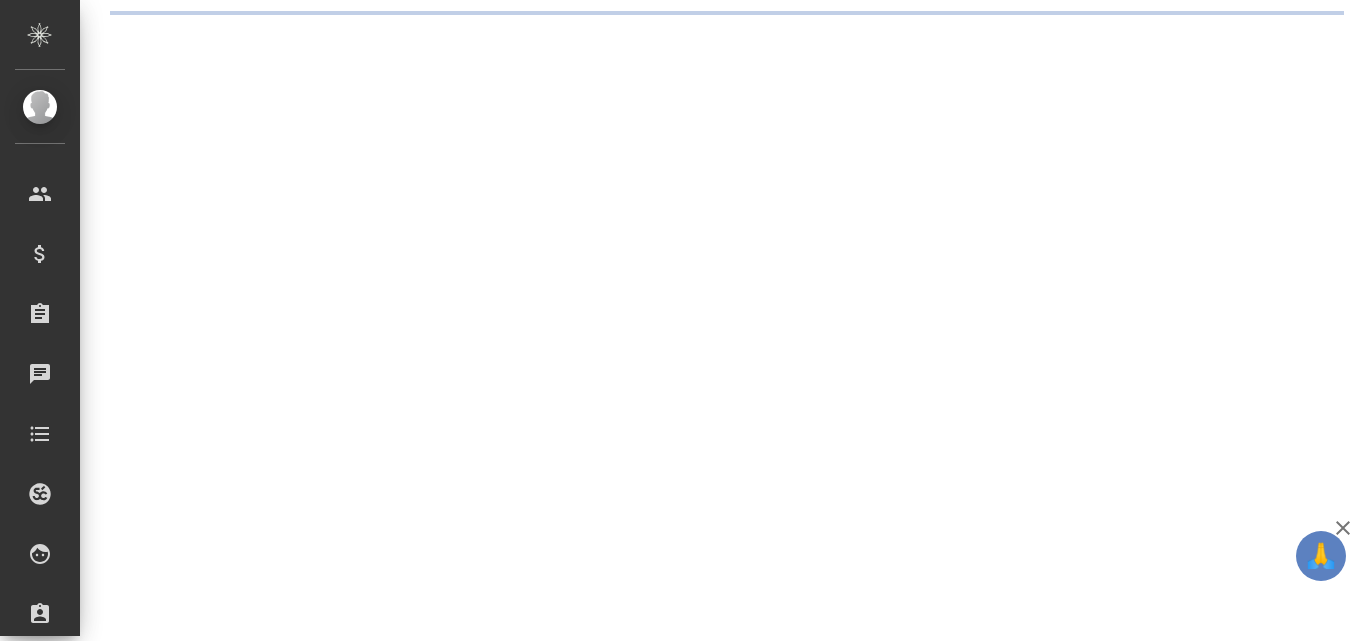 scroll, scrollTop: 0, scrollLeft: 0, axis: both 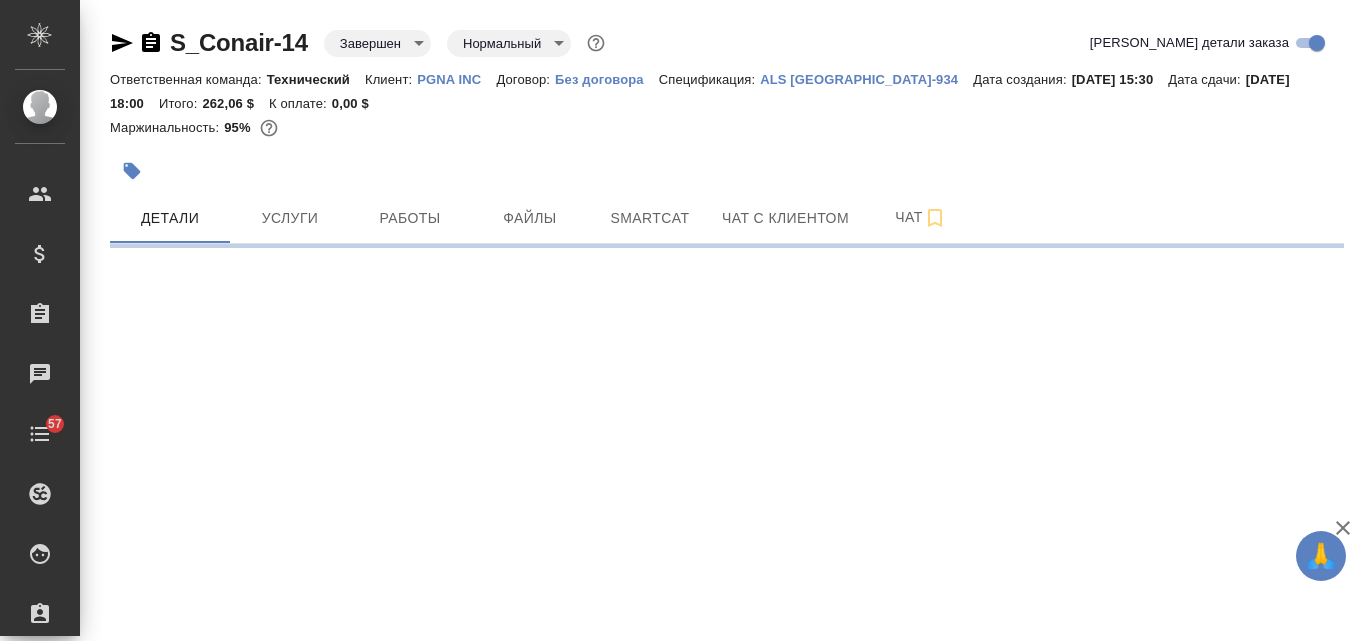 select on "RU" 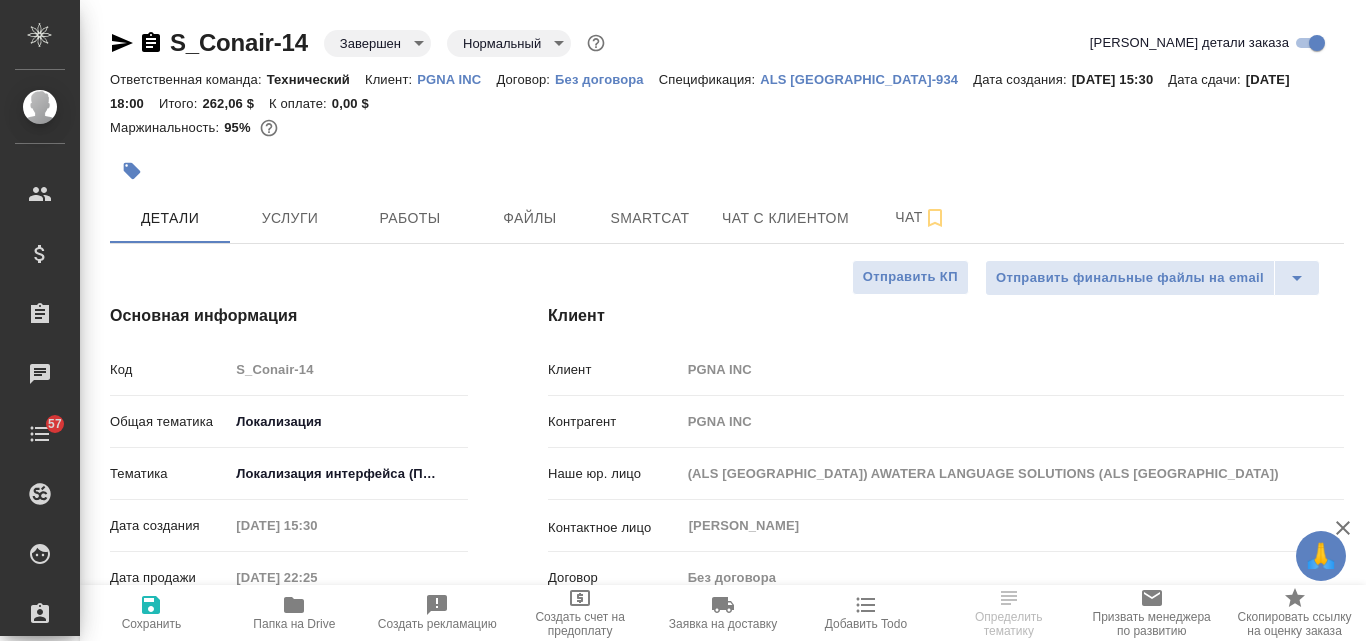 type on "x" 